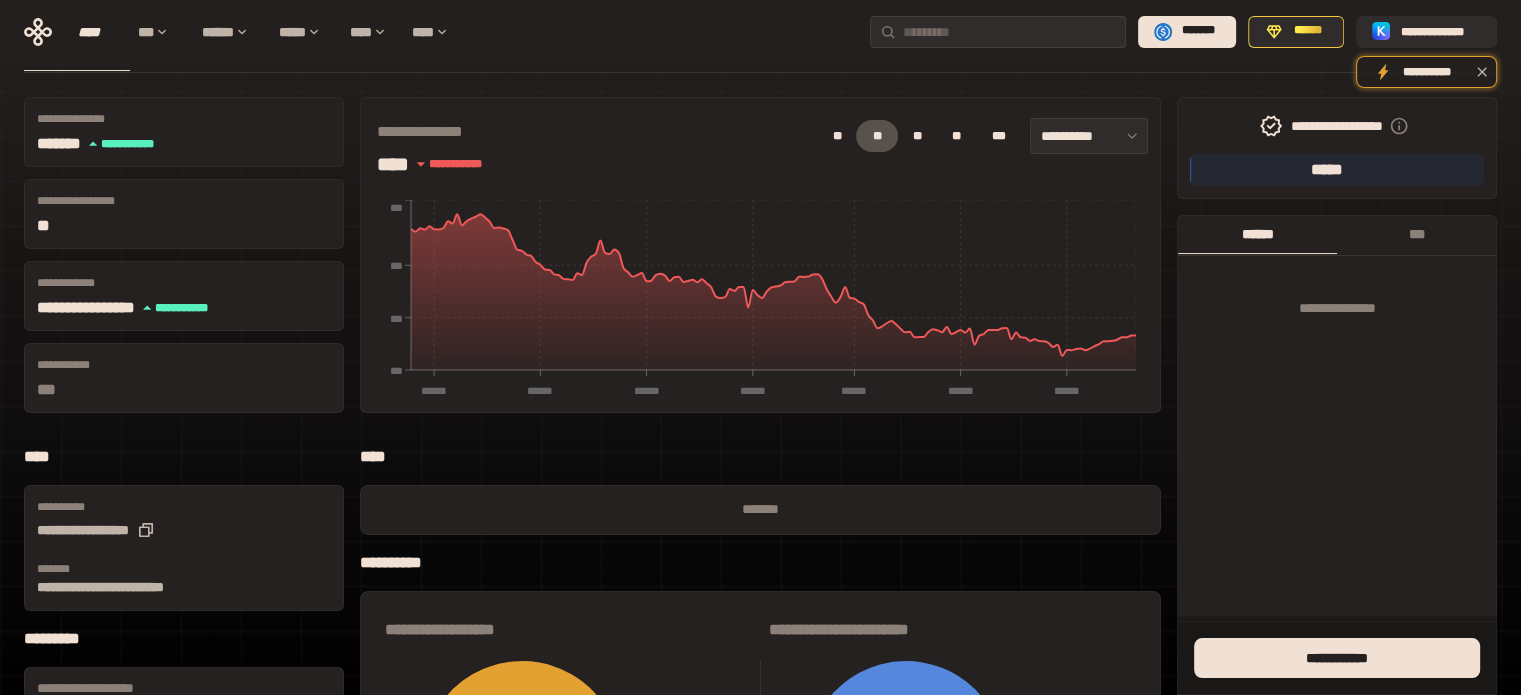 scroll, scrollTop: 0, scrollLeft: 0, axis: both 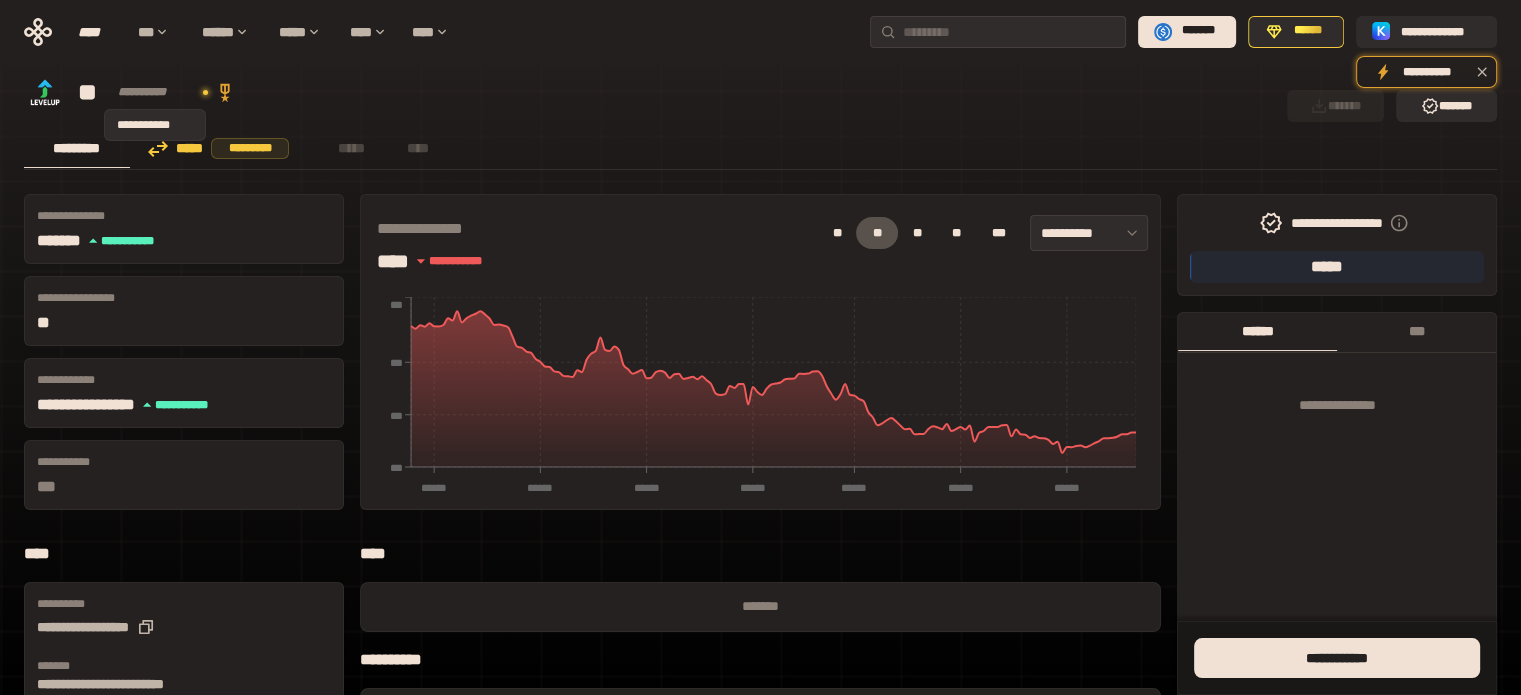 click on "**********" at bounding box center (155, 92) 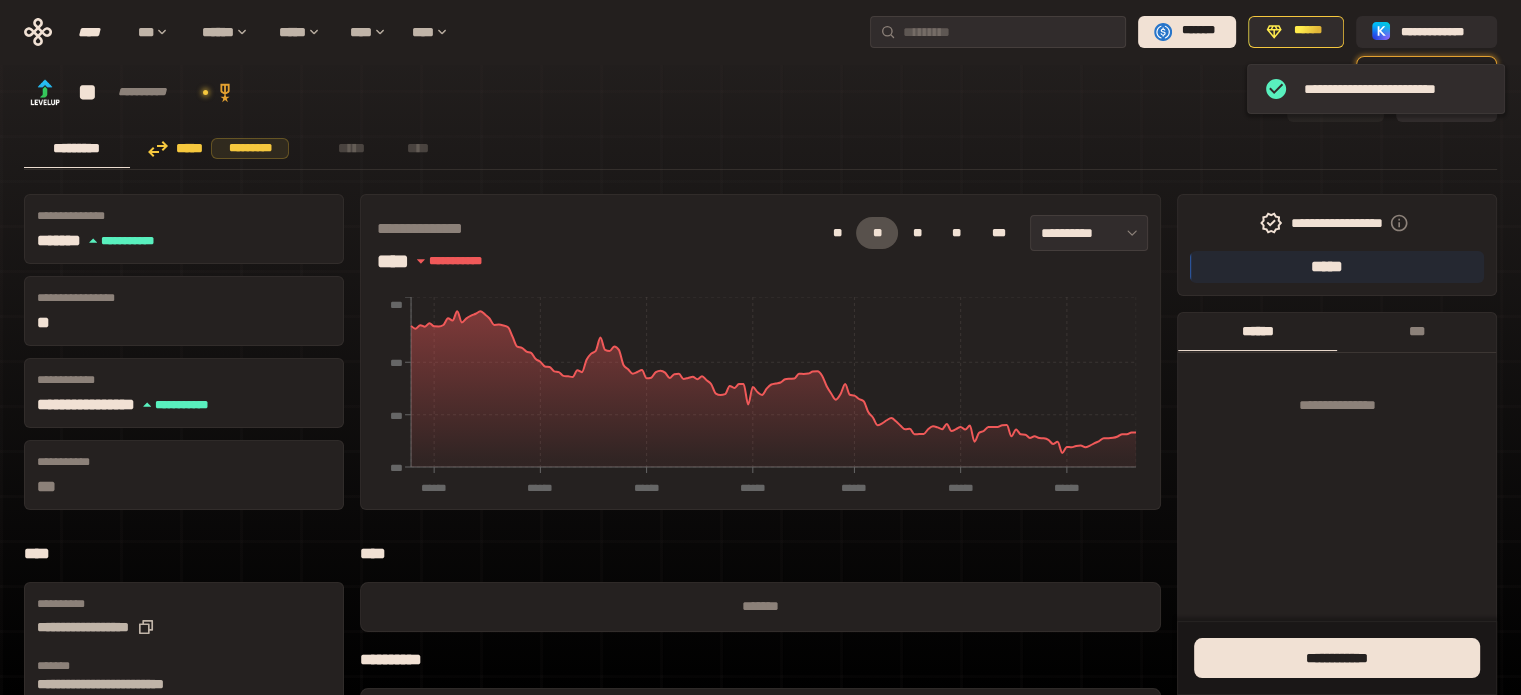 click at bounding box center [45, 93] 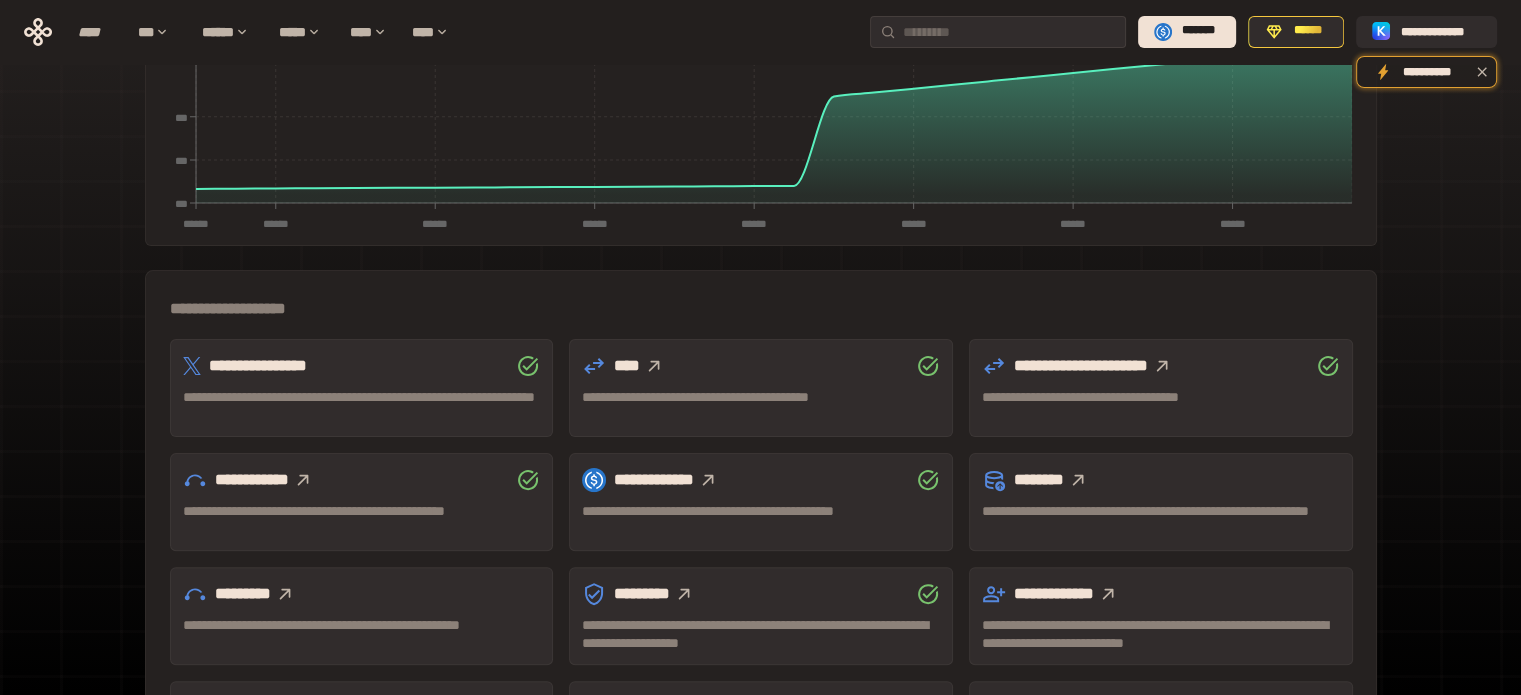 scroll, scrollTop: 589, scrollLeft: 0, axis: vertical 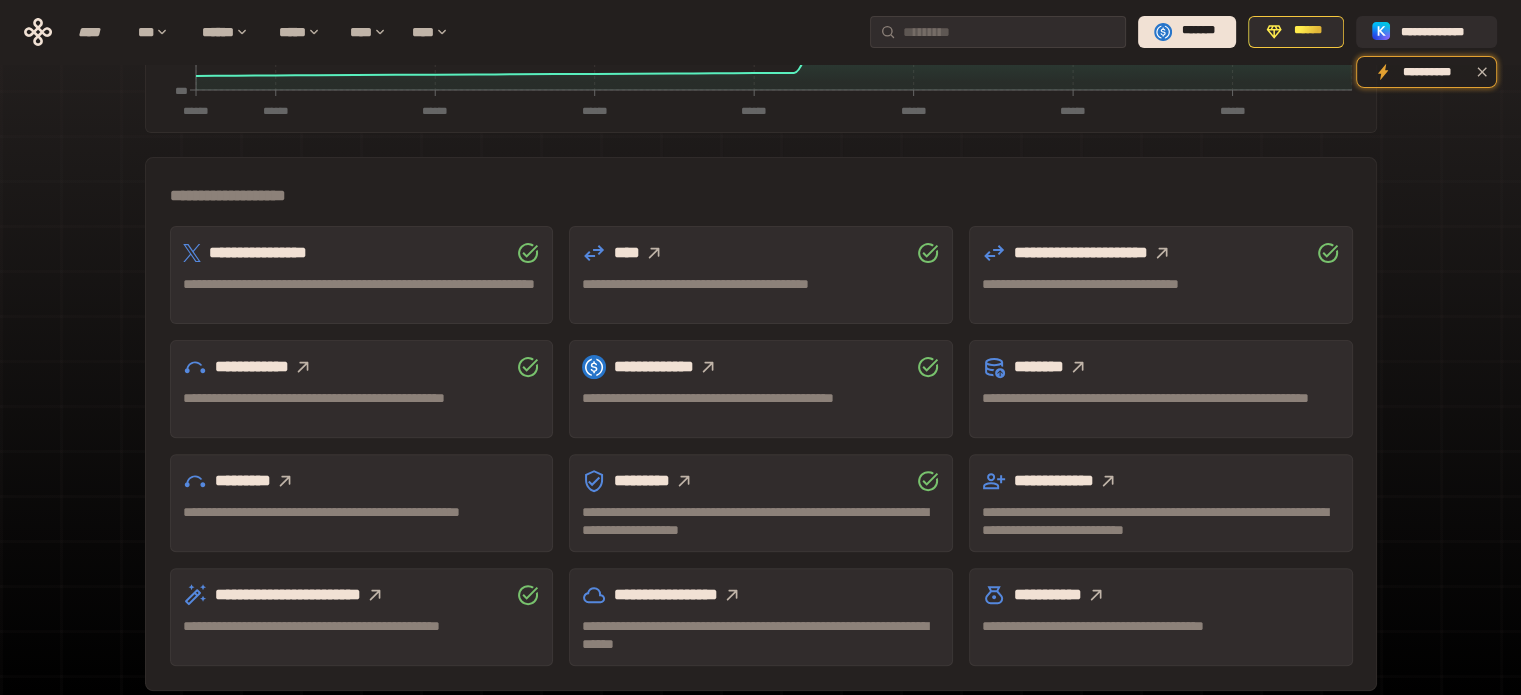 click 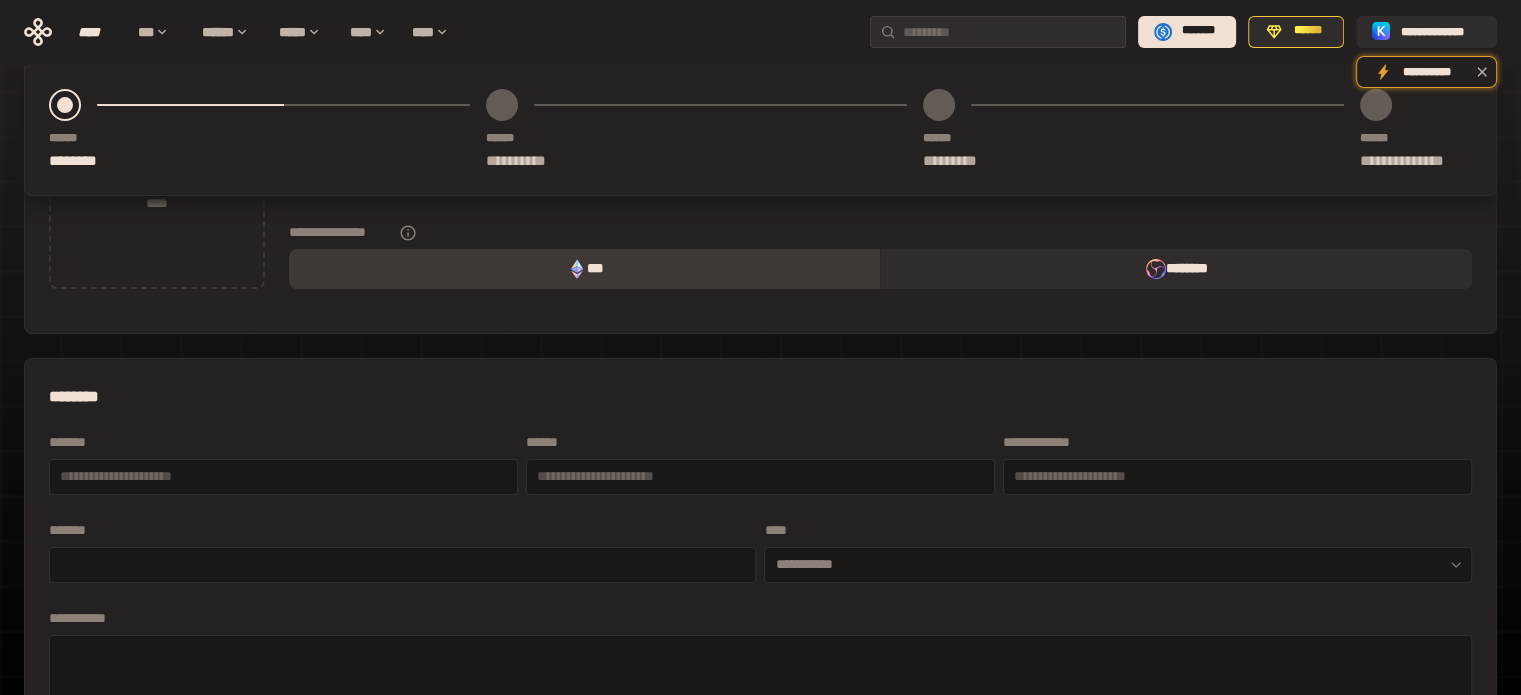 scroll, scrollTop: 0, scrollLeft: 0, axis: both 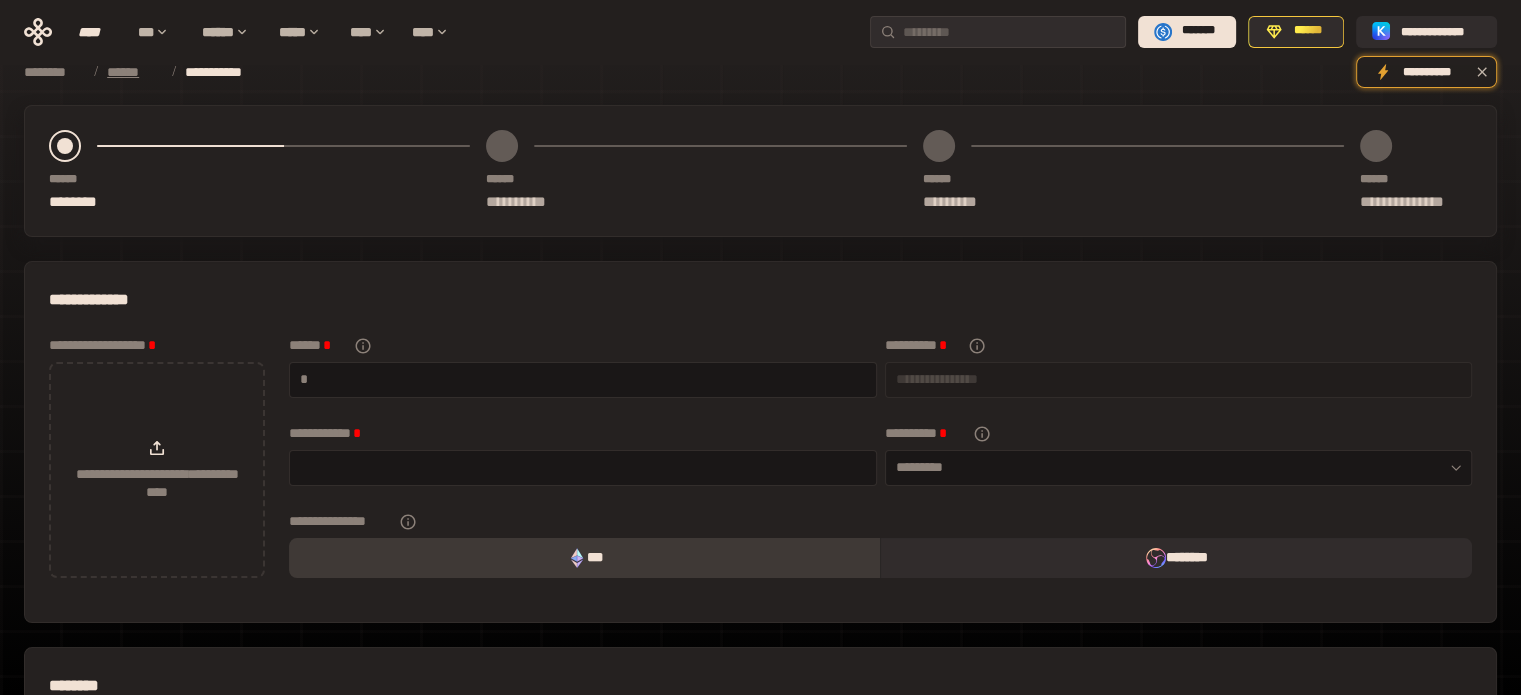 click on "******" at bounding box center (134, 72) 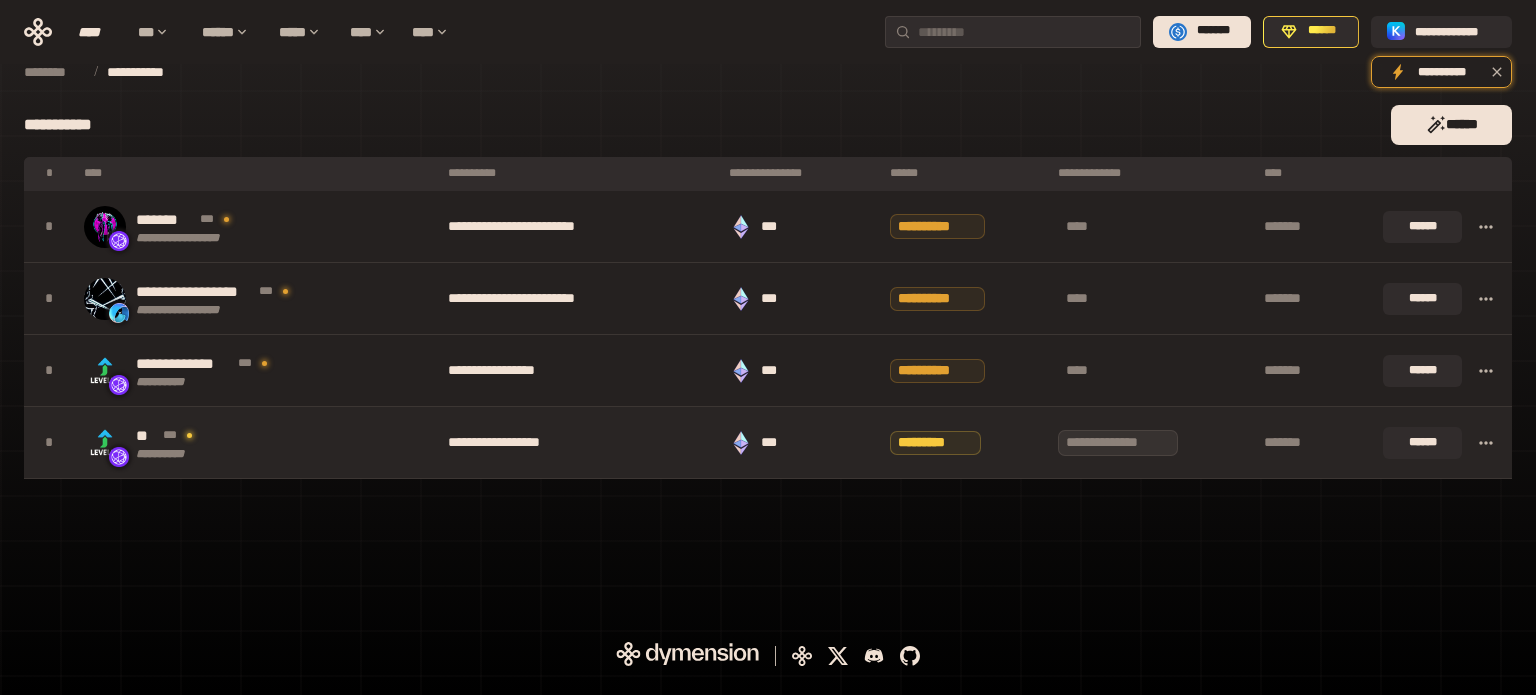 click on "**********" at bounding box center (256, 443) 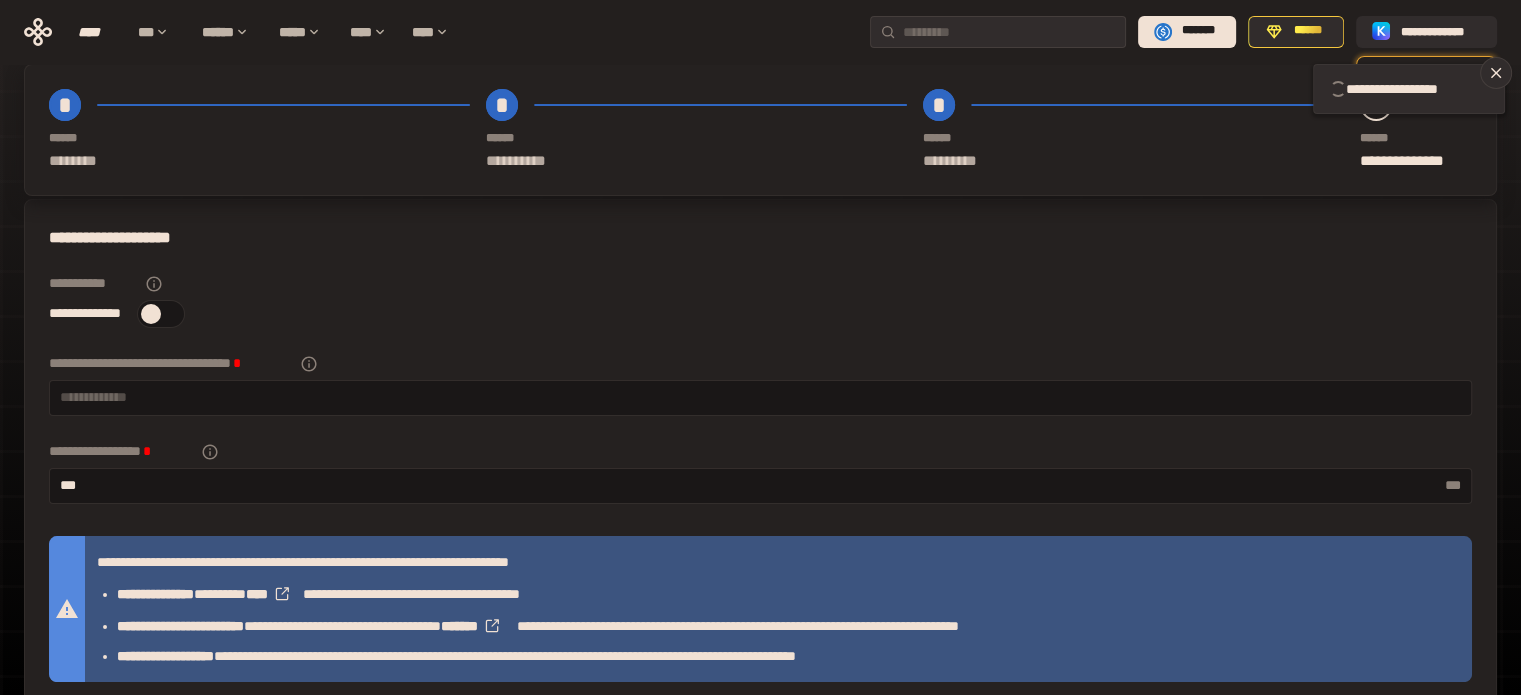 scroll, scrollTop: 0, scrollLeft: 0, axis: both 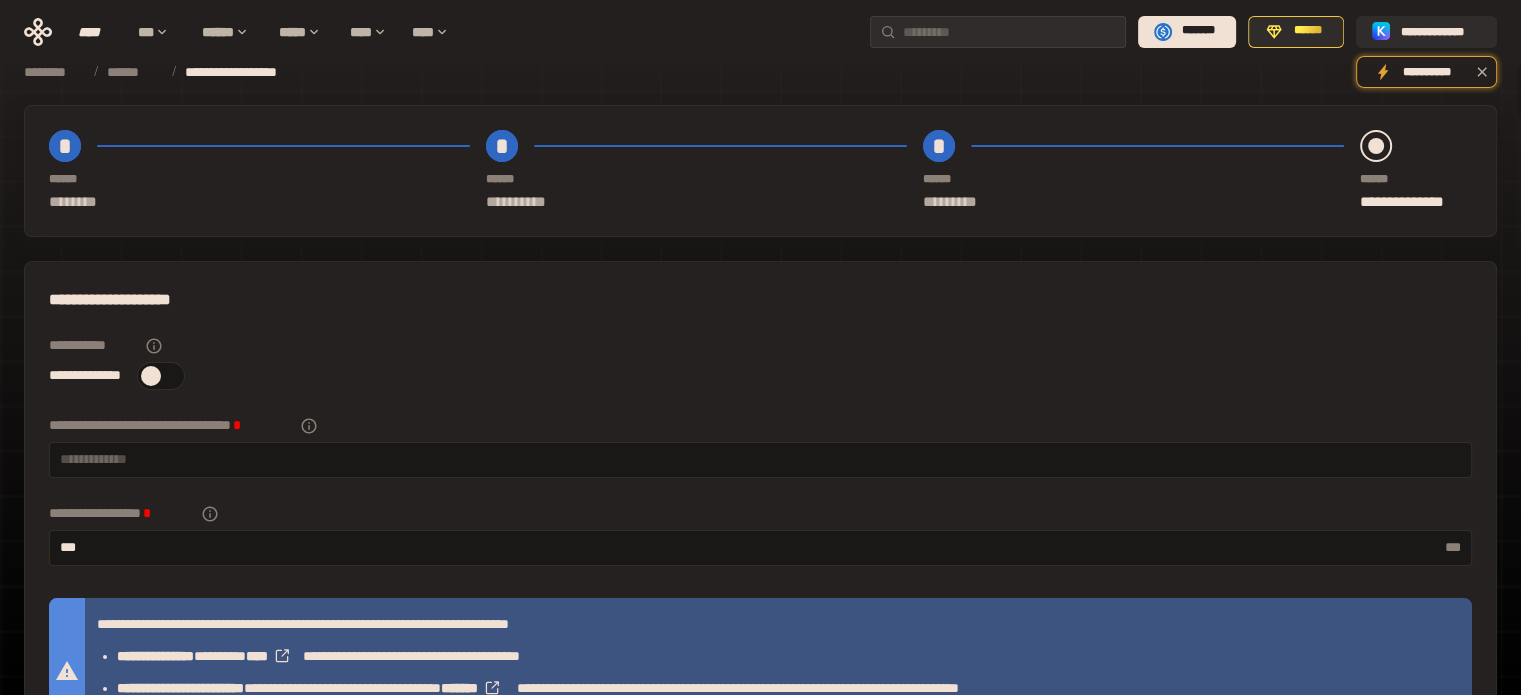 click on "* **** * *********" at bounding box center (1141, 171) 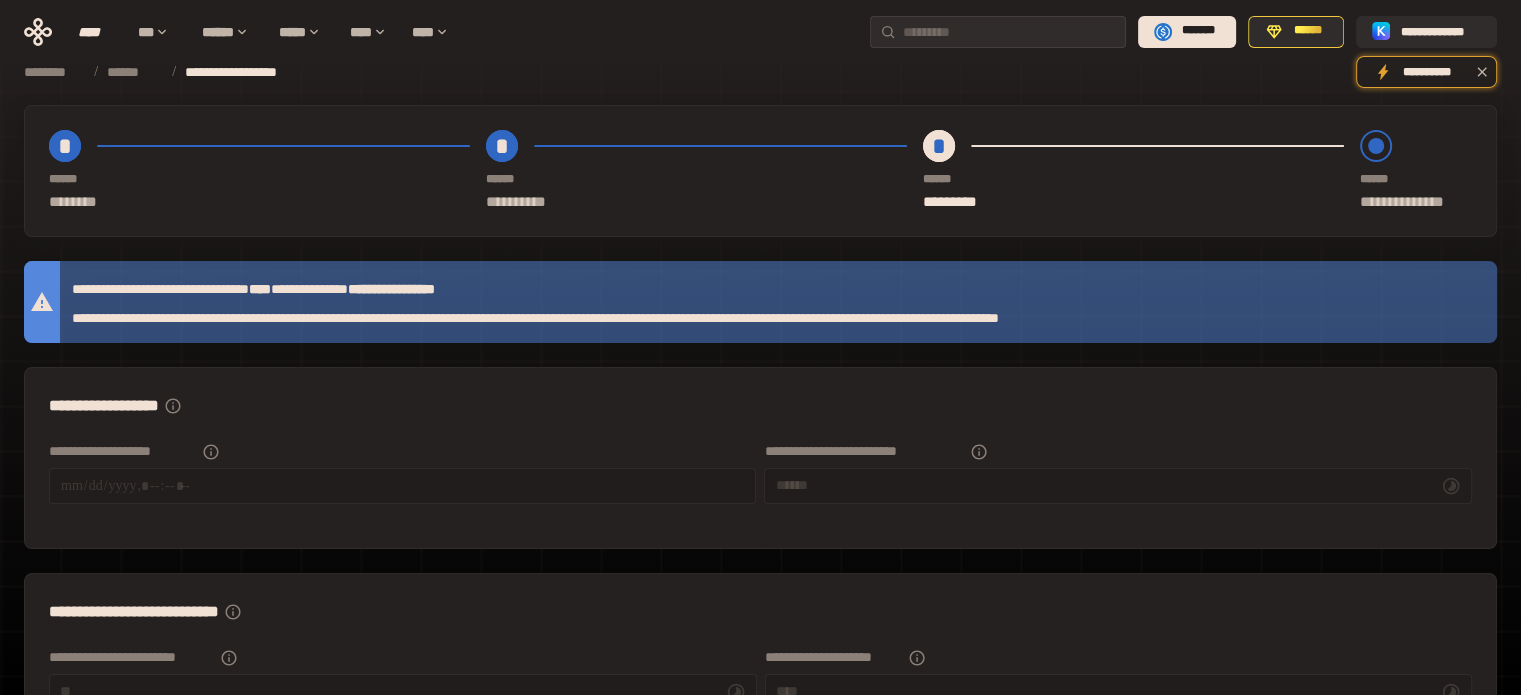 click on "*" at bounding box center (502, 146) 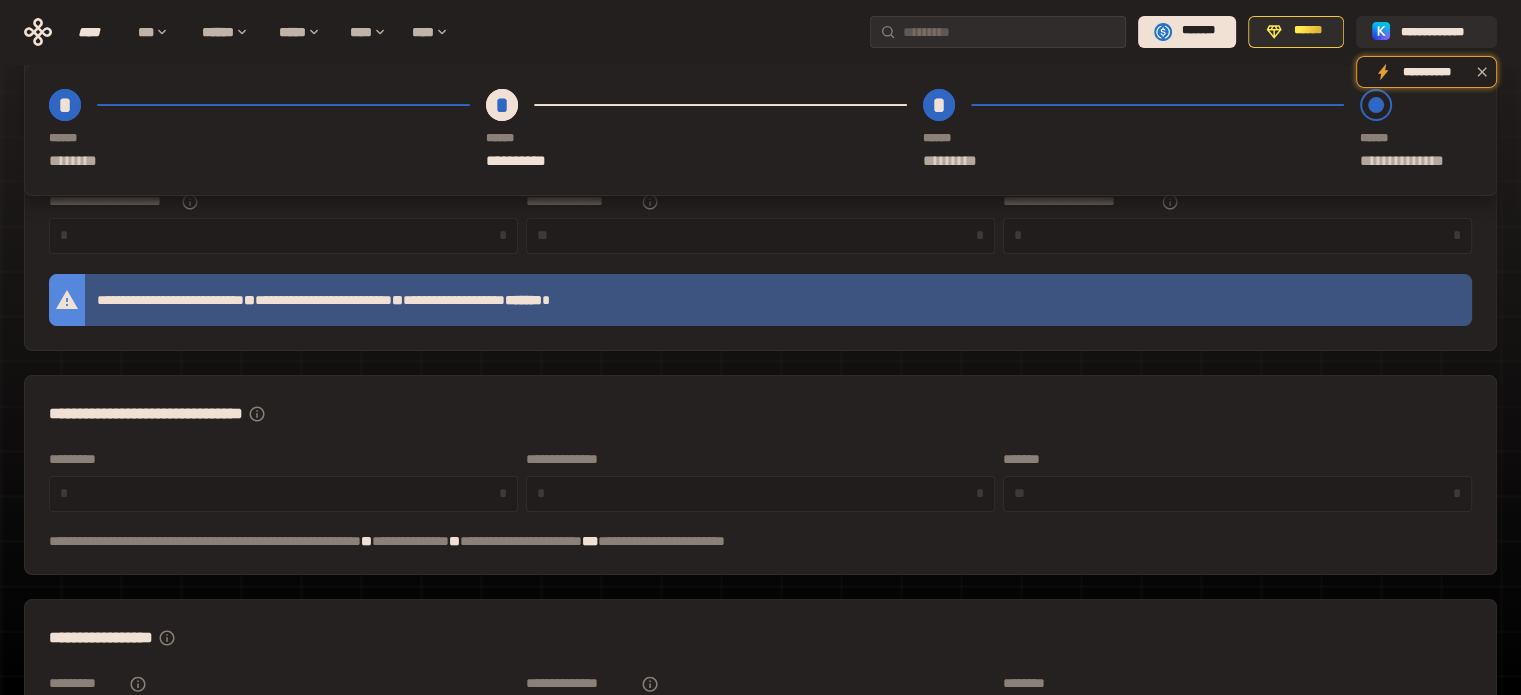 scroll, scrollTop: 0, scrollLeft: 0, axis: both 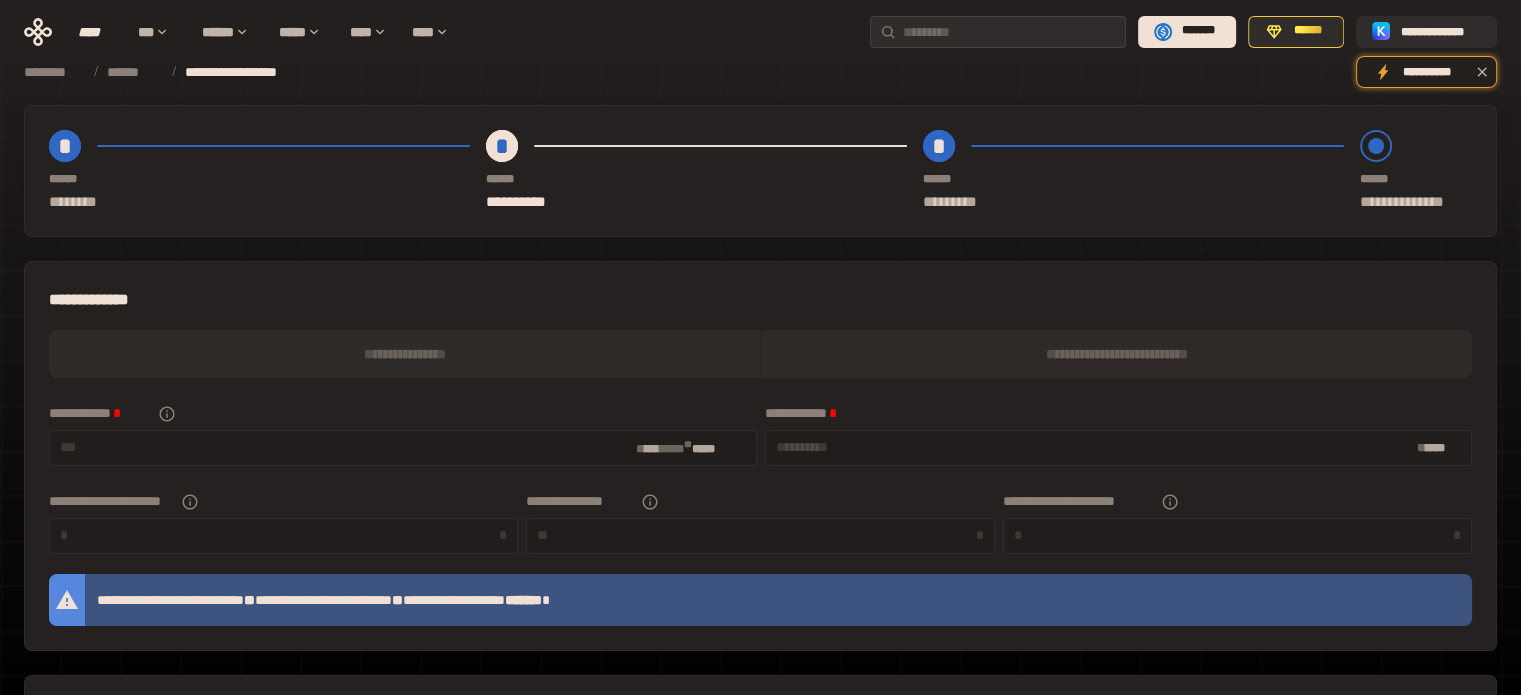 click on "********" at bounding box center [267, 202] 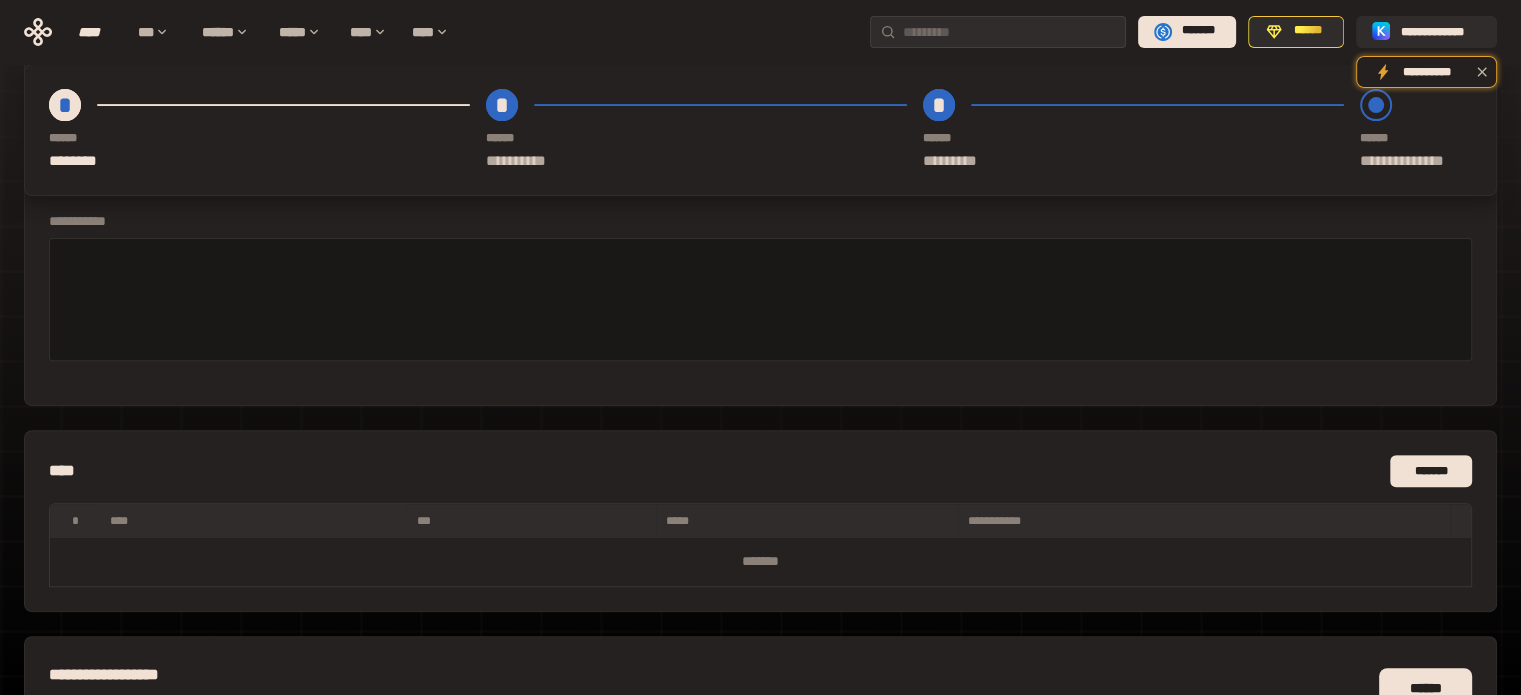 scroll, scrollTop: 810, scrollLeft: 0, axis: vertical 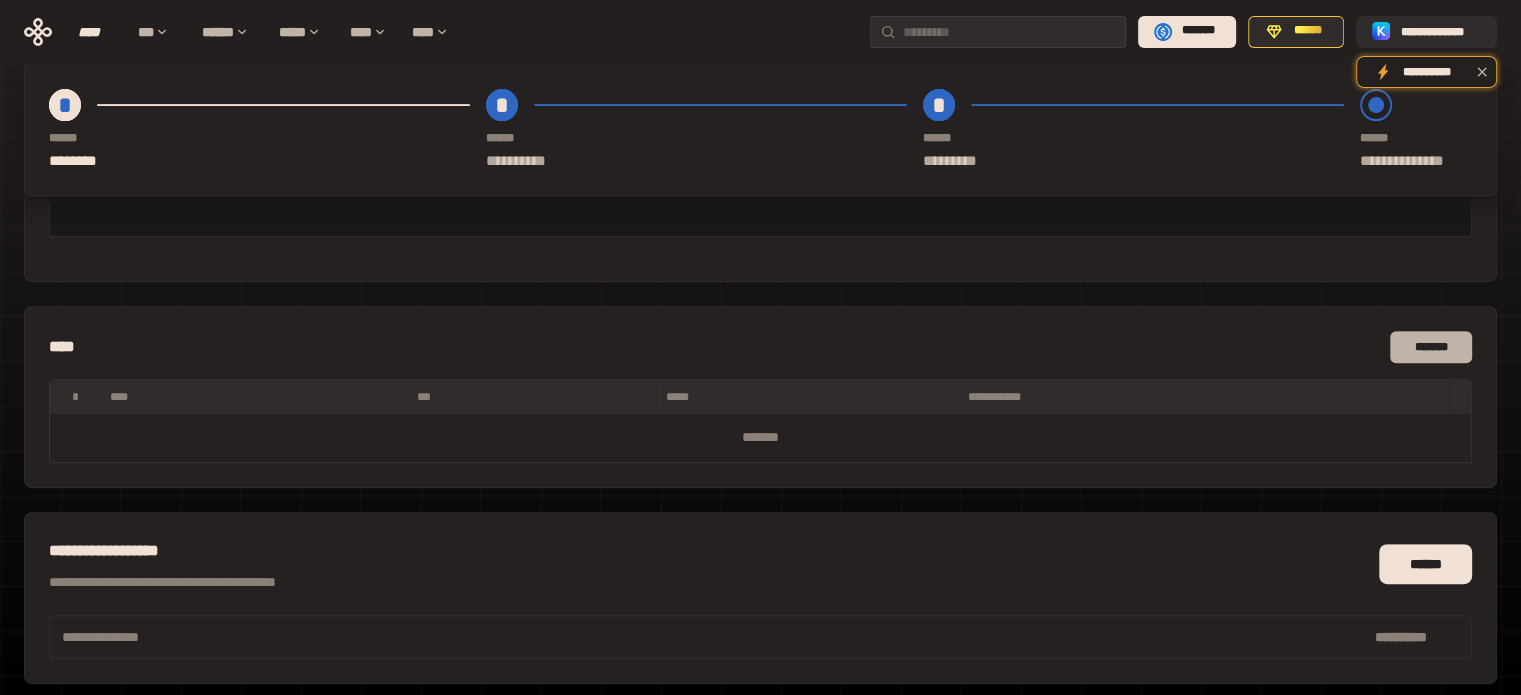 click on "*******" at bounding box center [1431, 347] 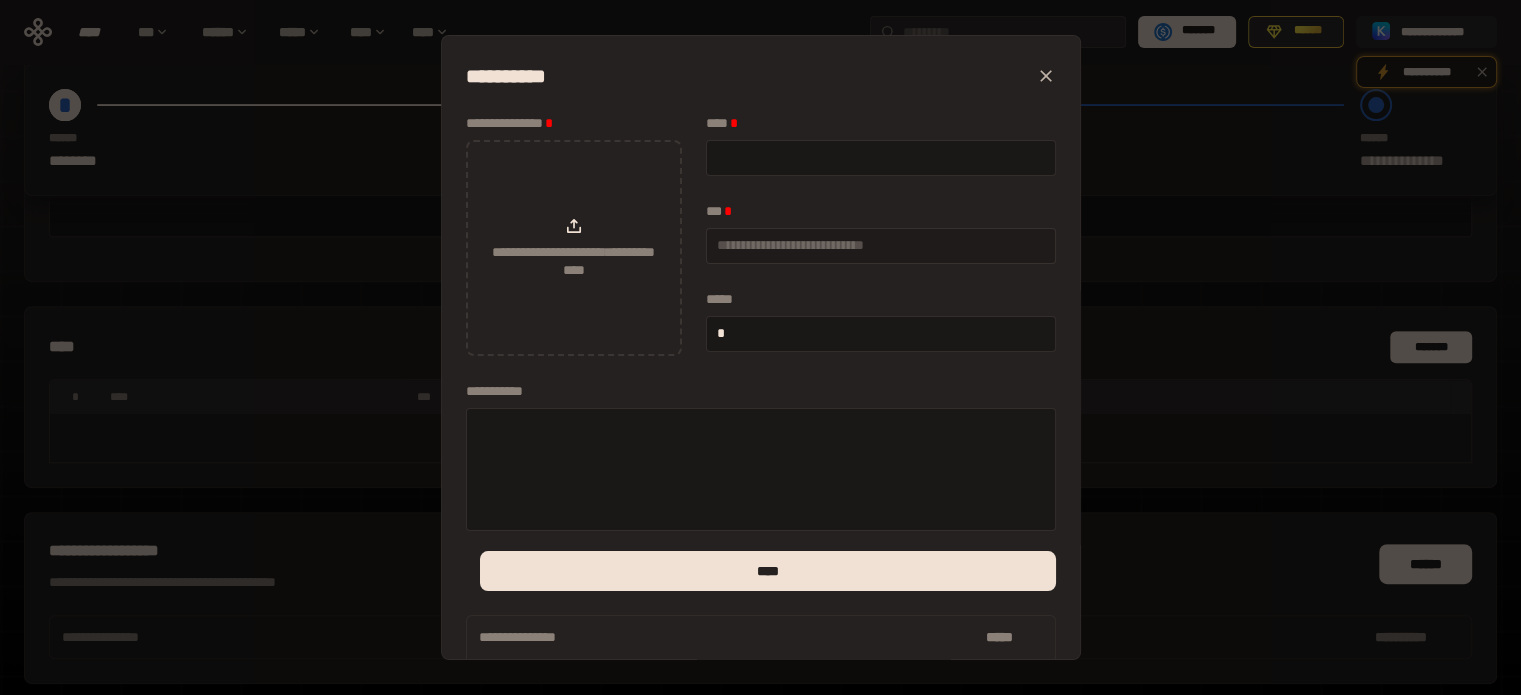 click at bounding box center [881, 245] 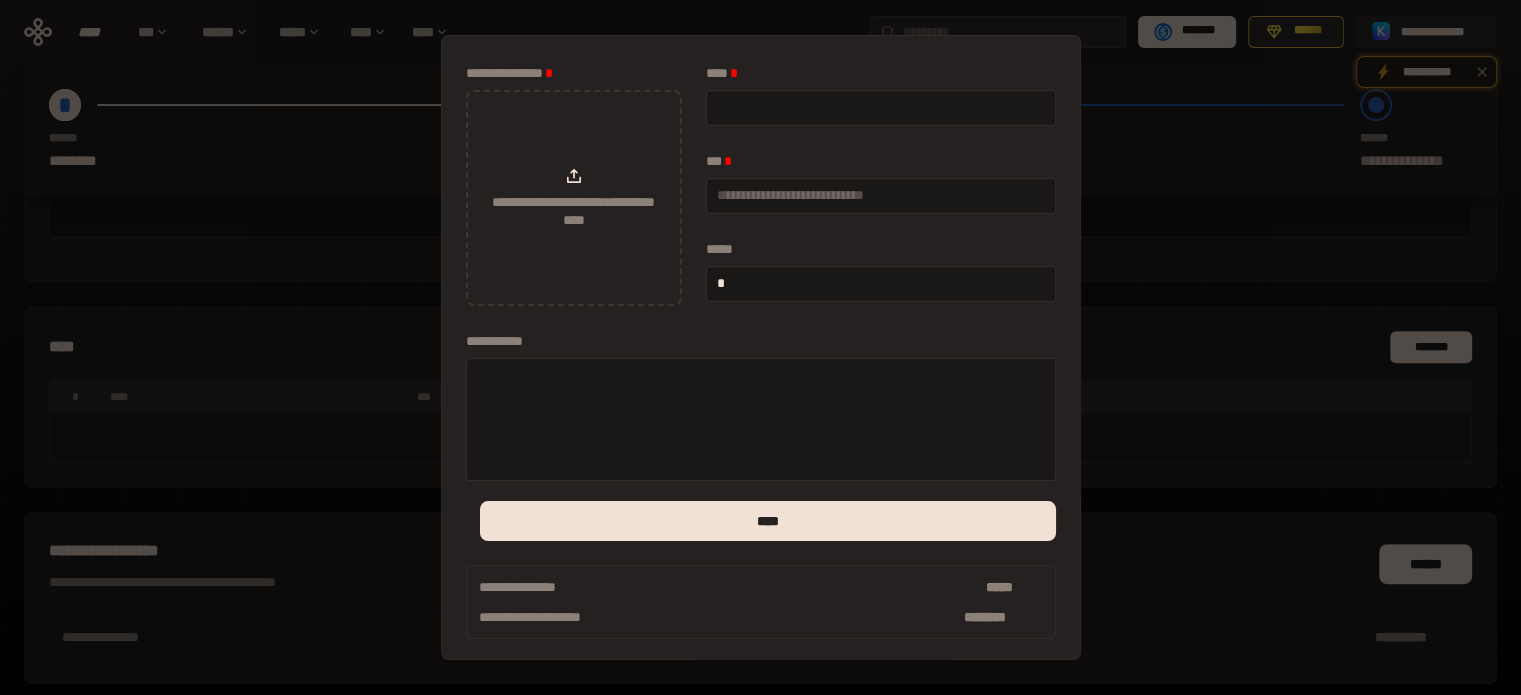 scroll, scrollTop: 0, scrollLeft: 0, axis: both 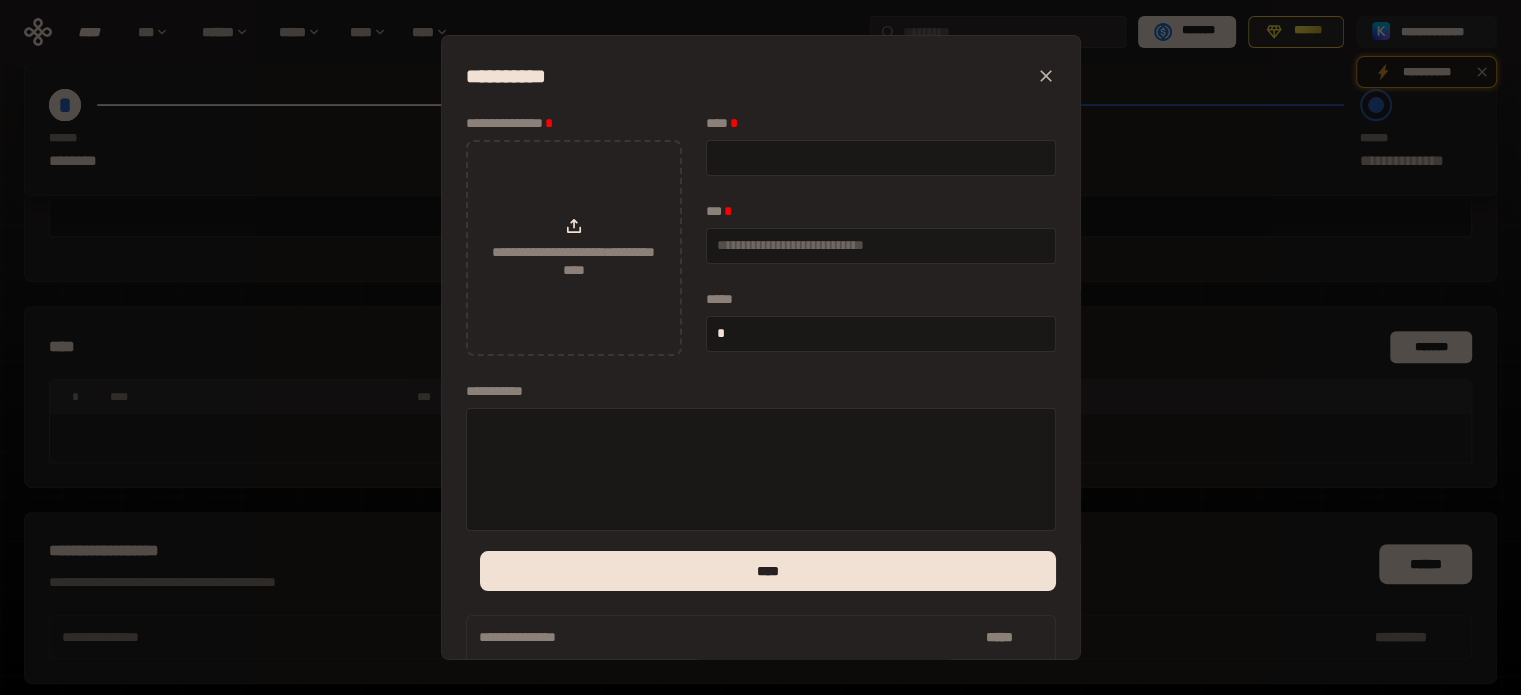 click 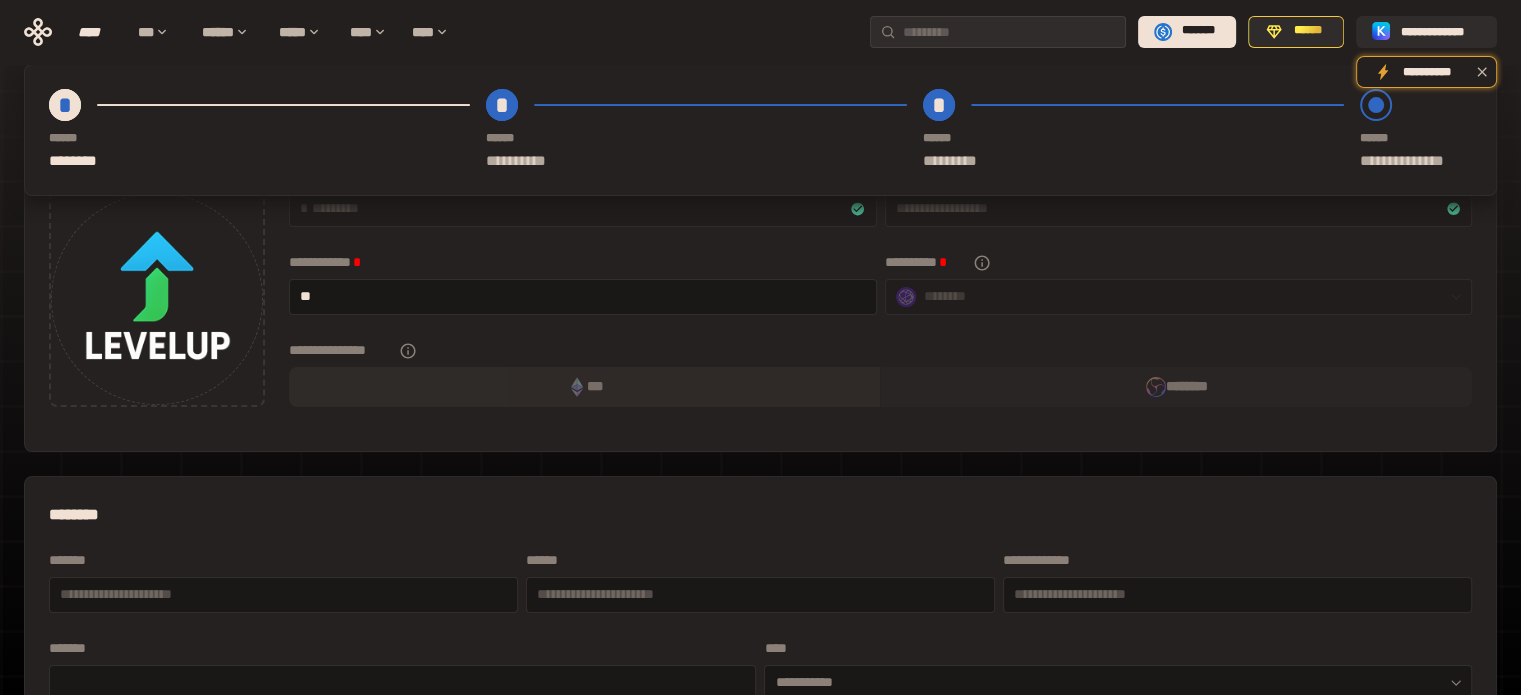 scroll, scrollTop: 10, scrollLeft: 0, axis: vertical 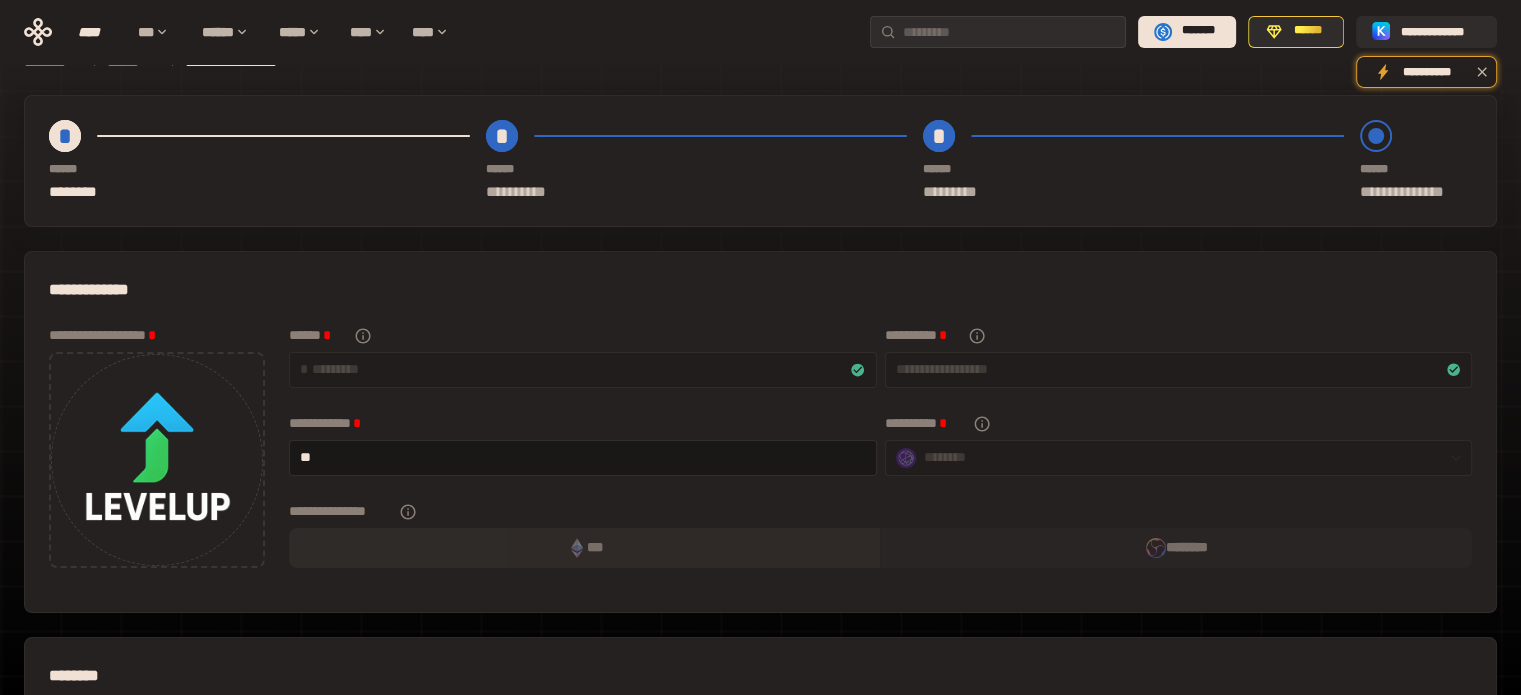 click on "*" at bounding box center (939, 136) 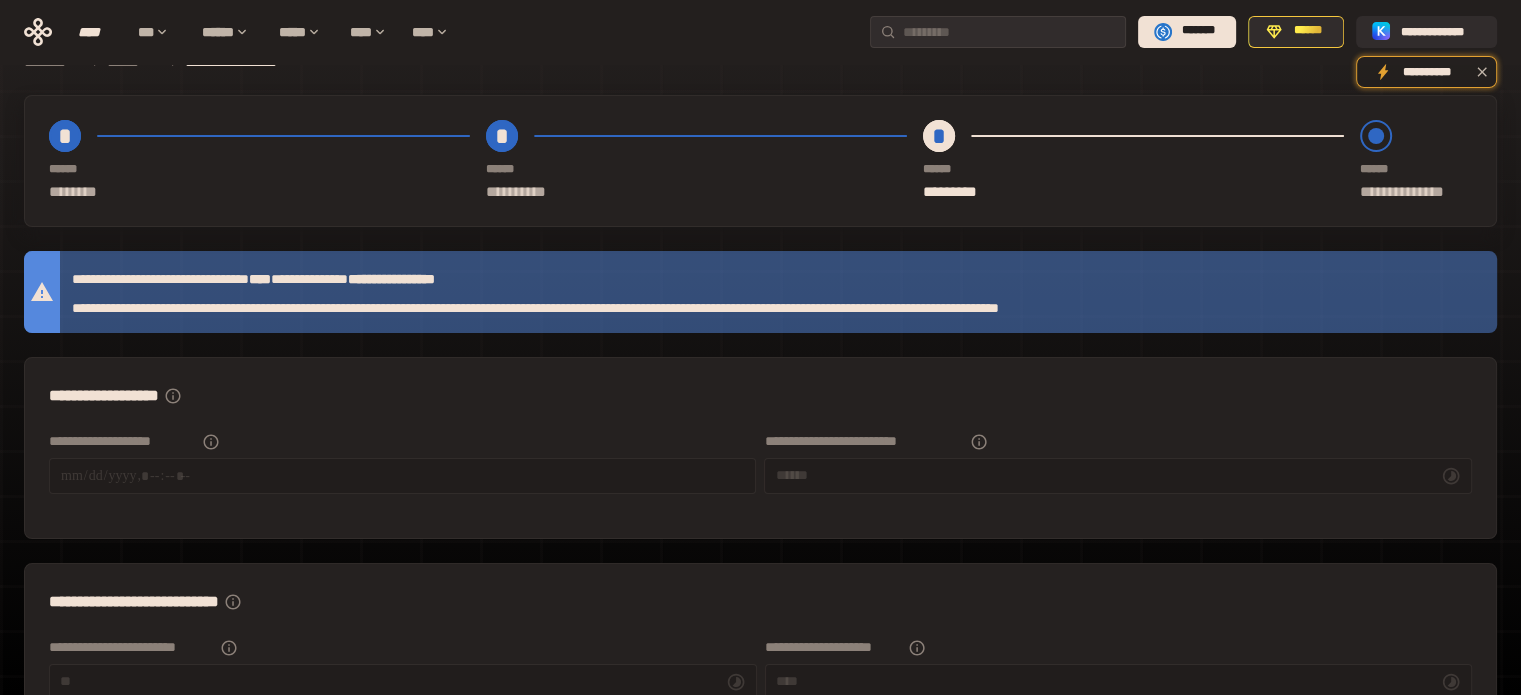 click at bounding box center (1376, 136) 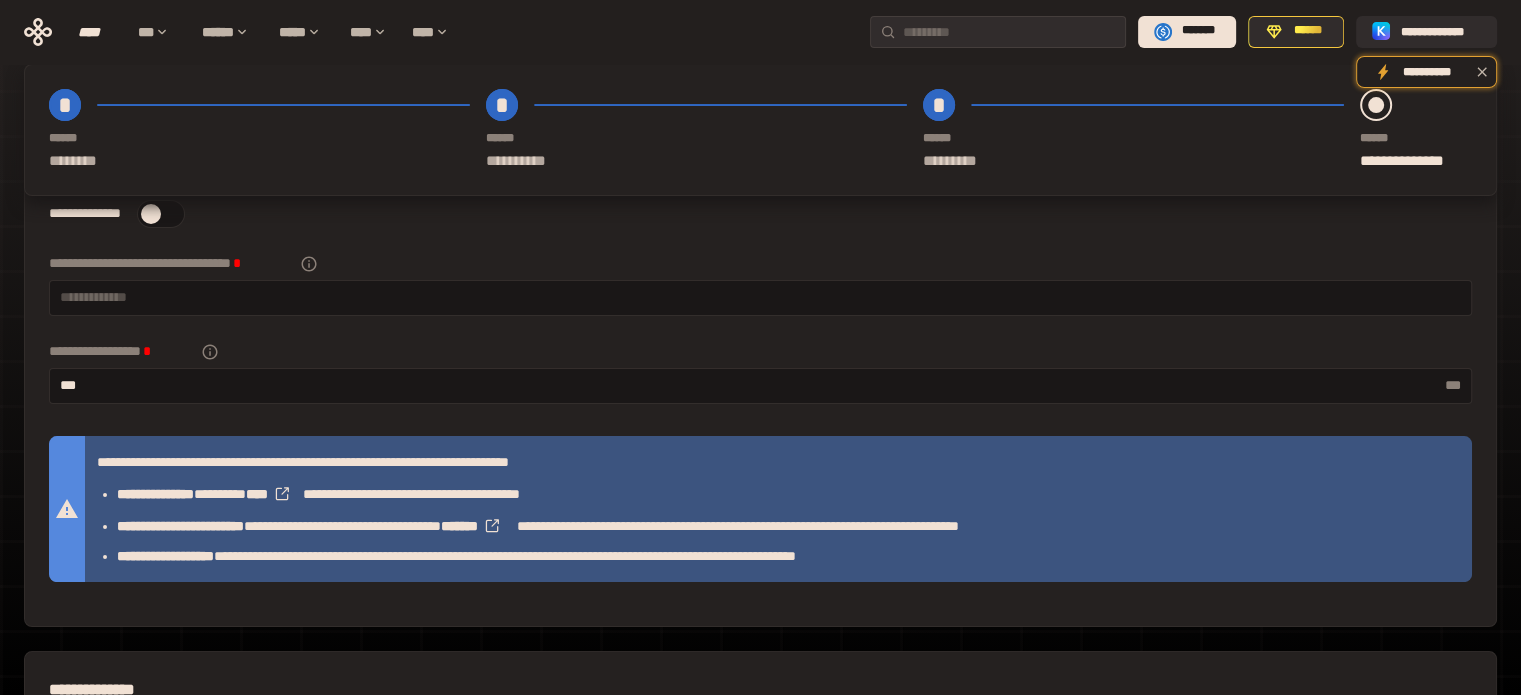 scroll, scrollTop: 140, scrollLeft: 0, axis: vertical 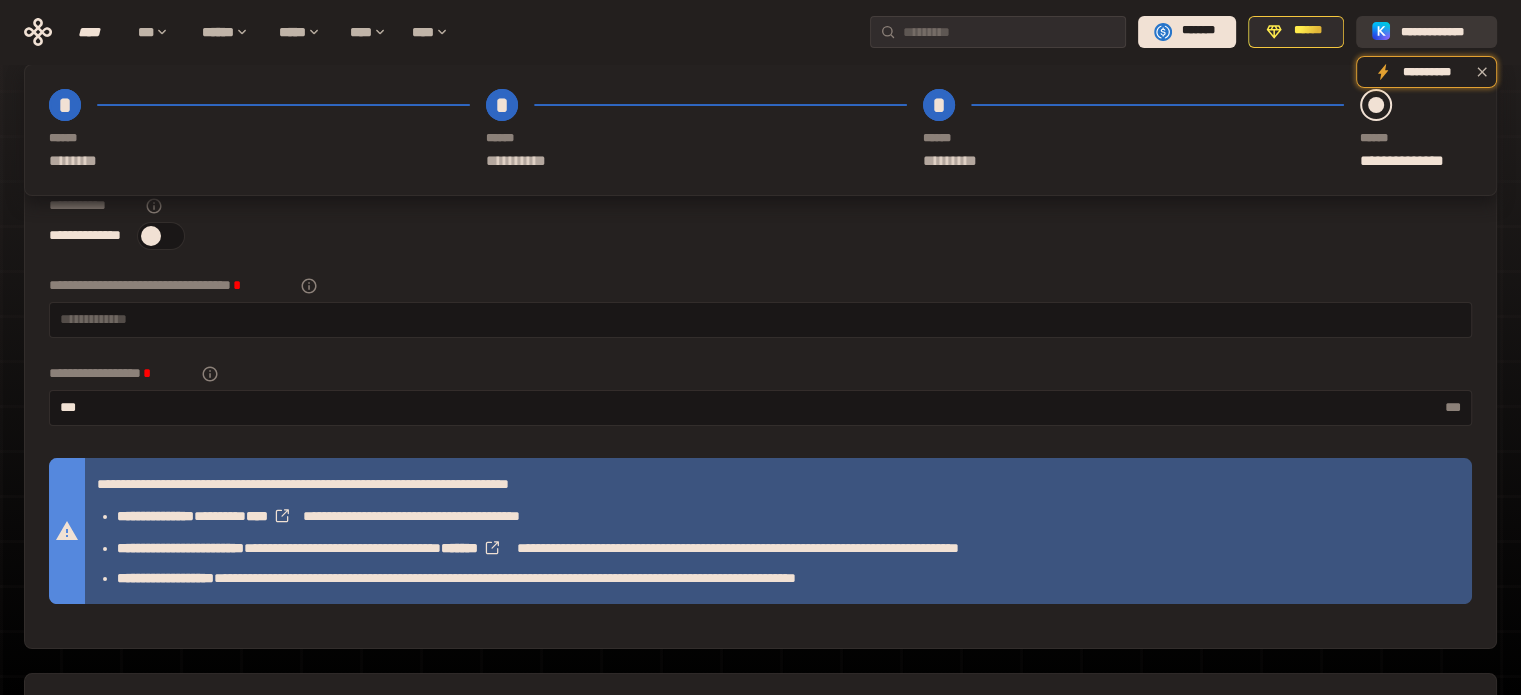click on "**********" at bounding box center [1426, 31] 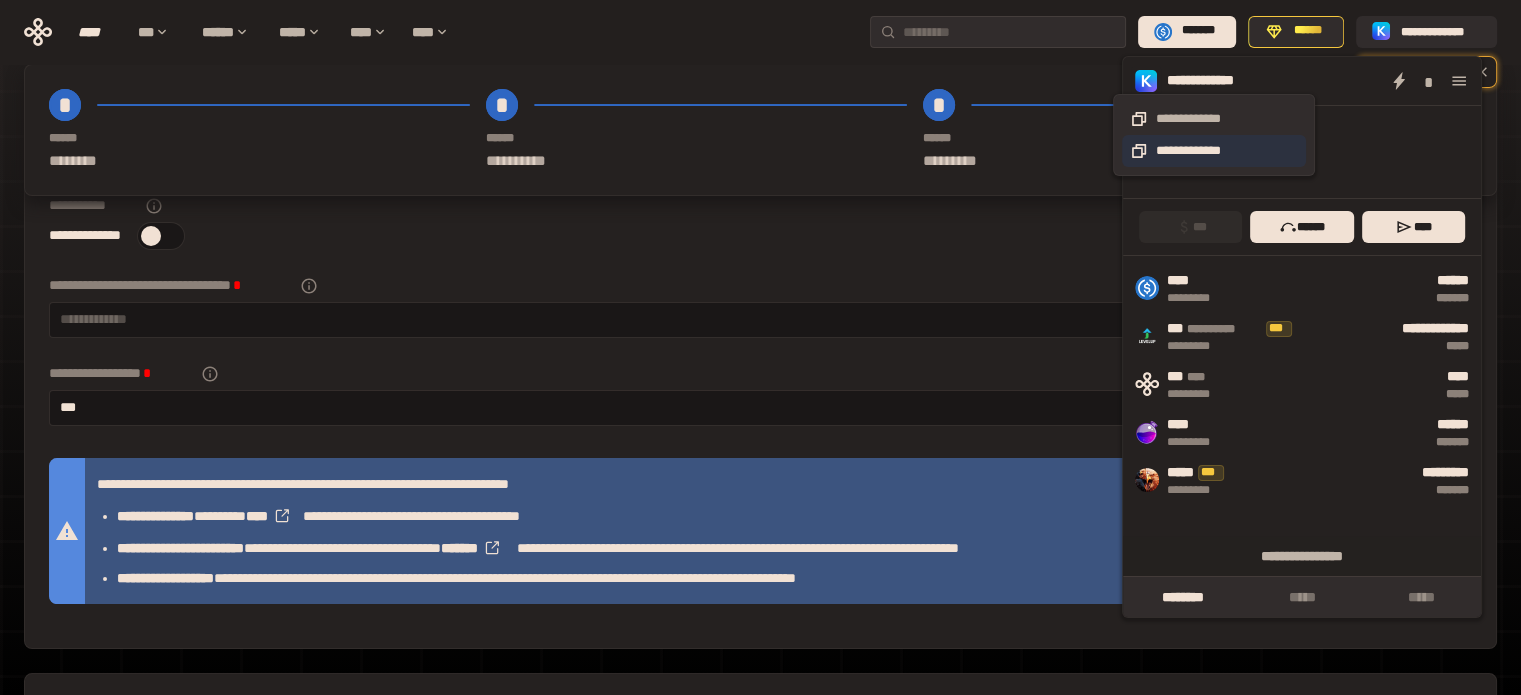 click 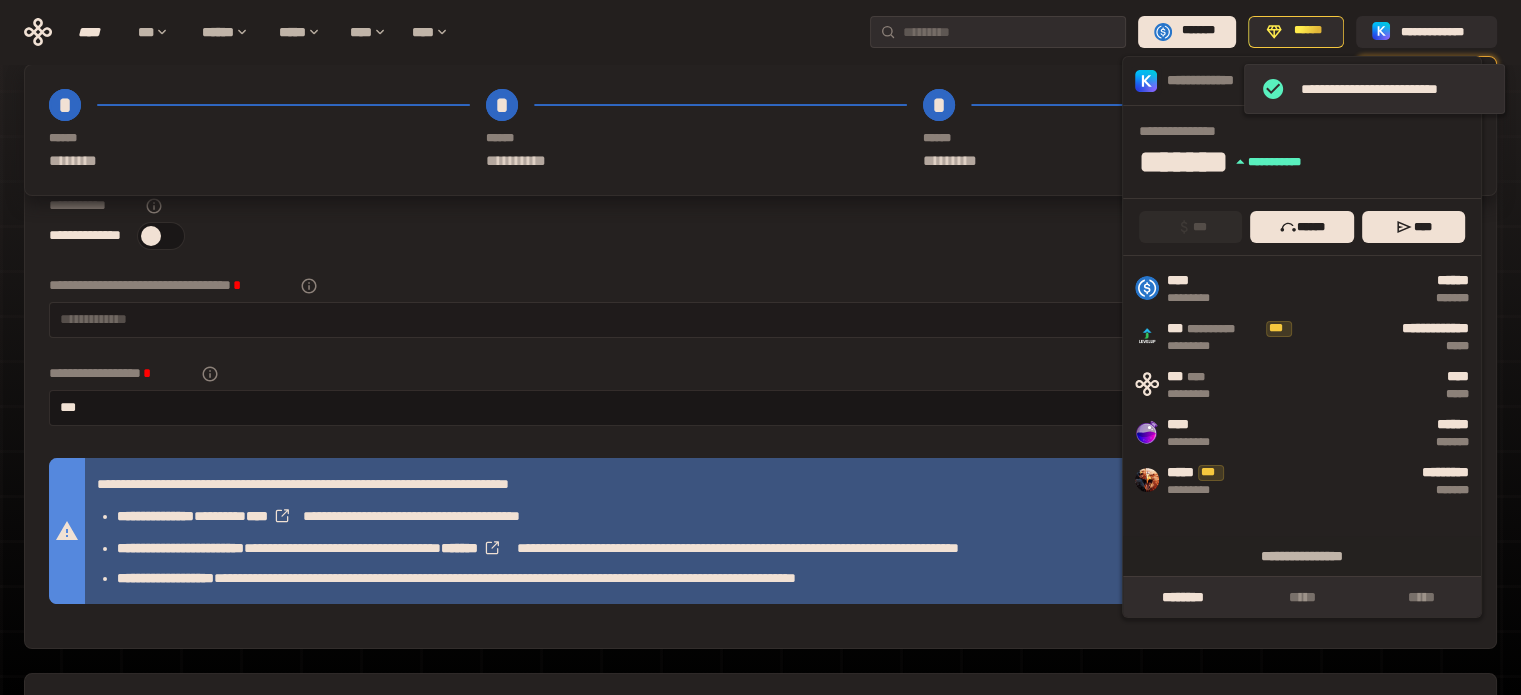 click at bounding box center [760, 319] 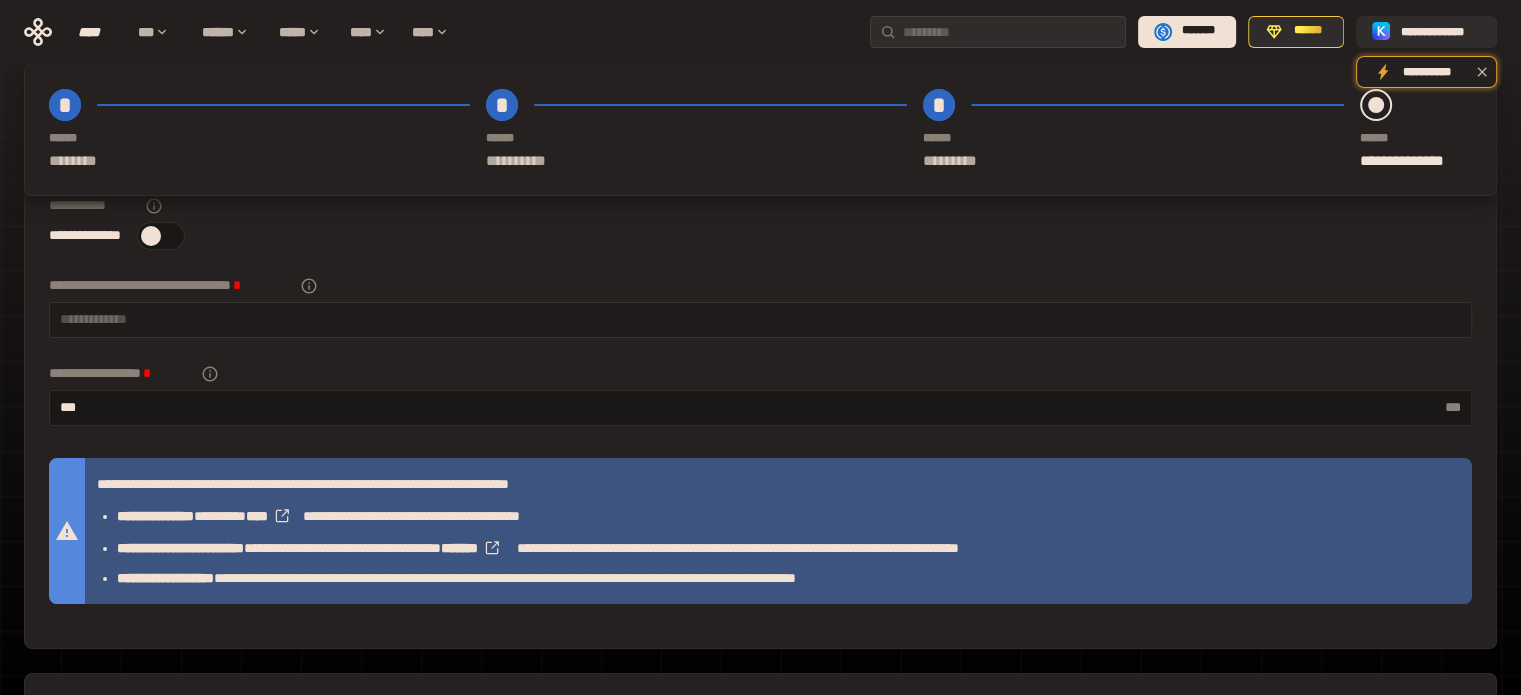 paste on "**********" 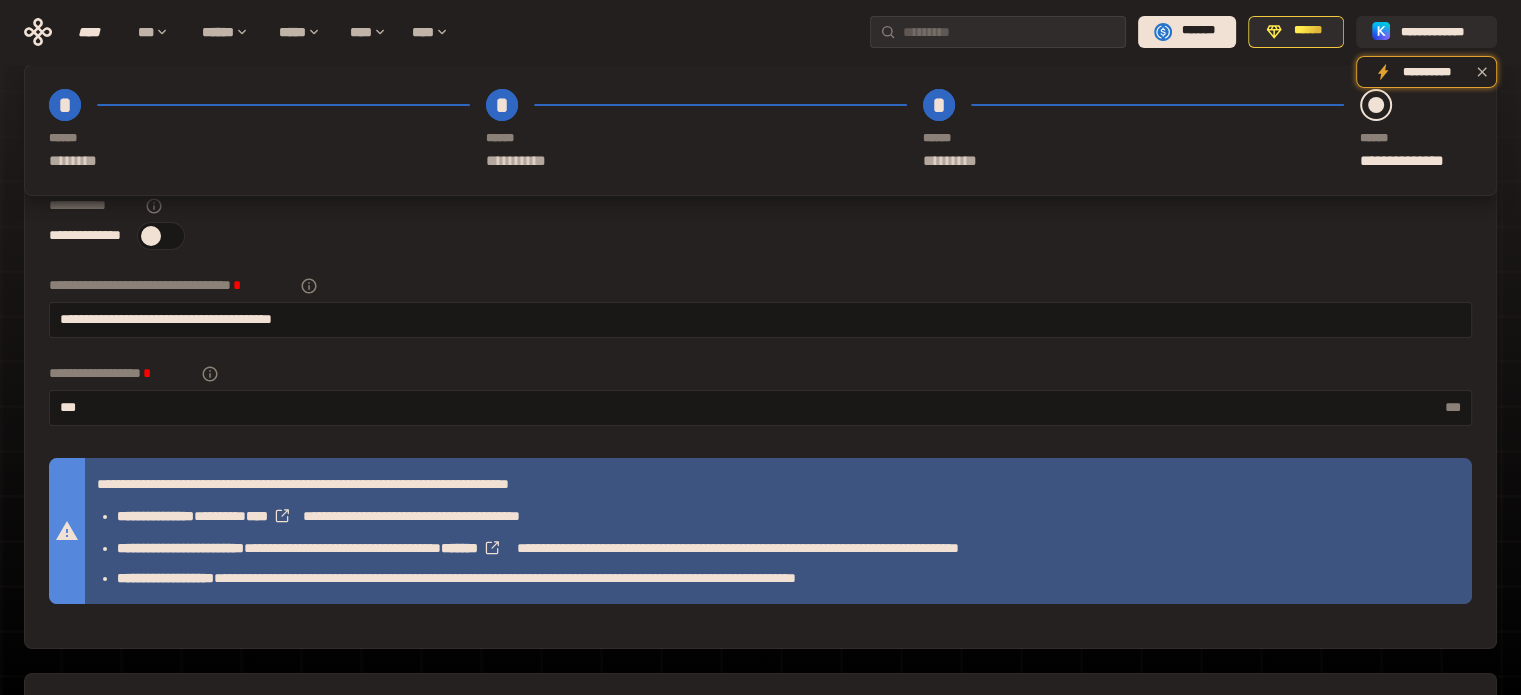 type on "**********" 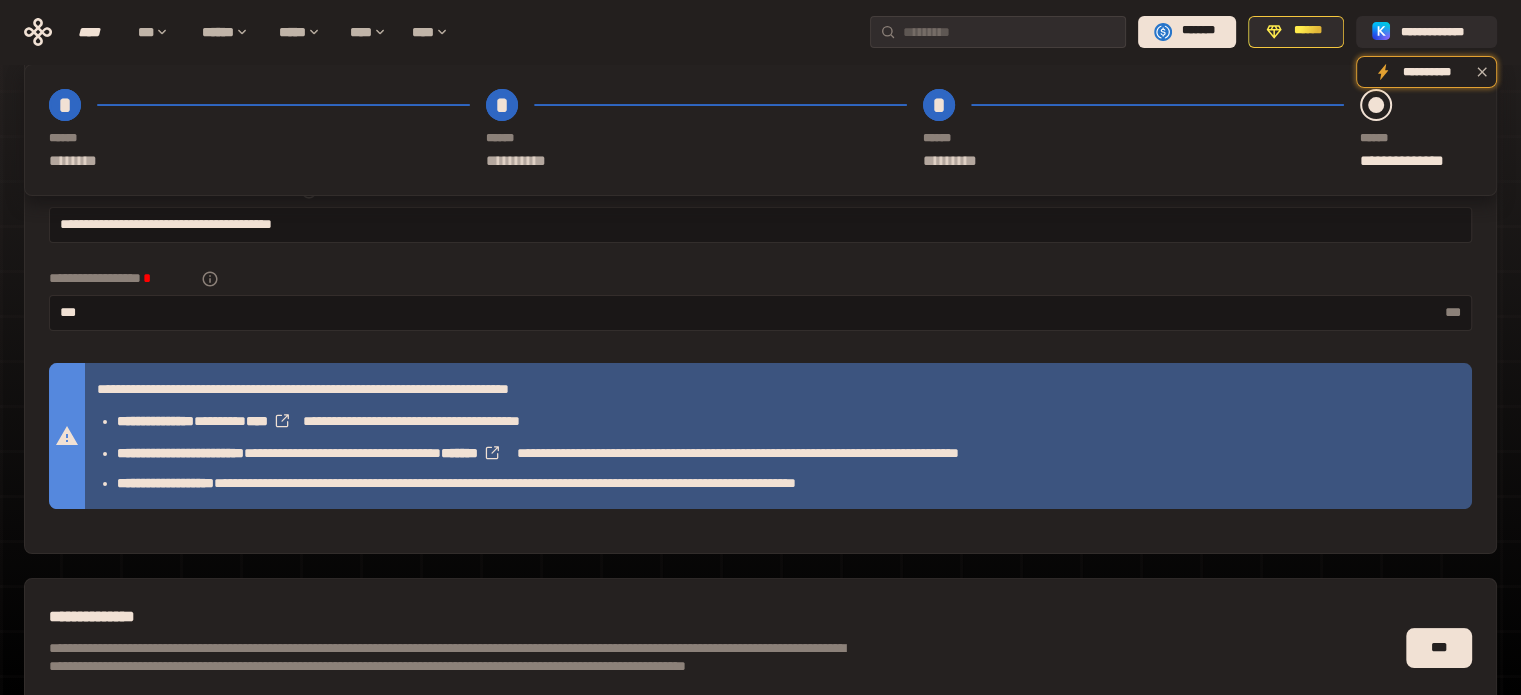 scroll, scrollTop: 200, scrollLeft: 0, axis: vertical 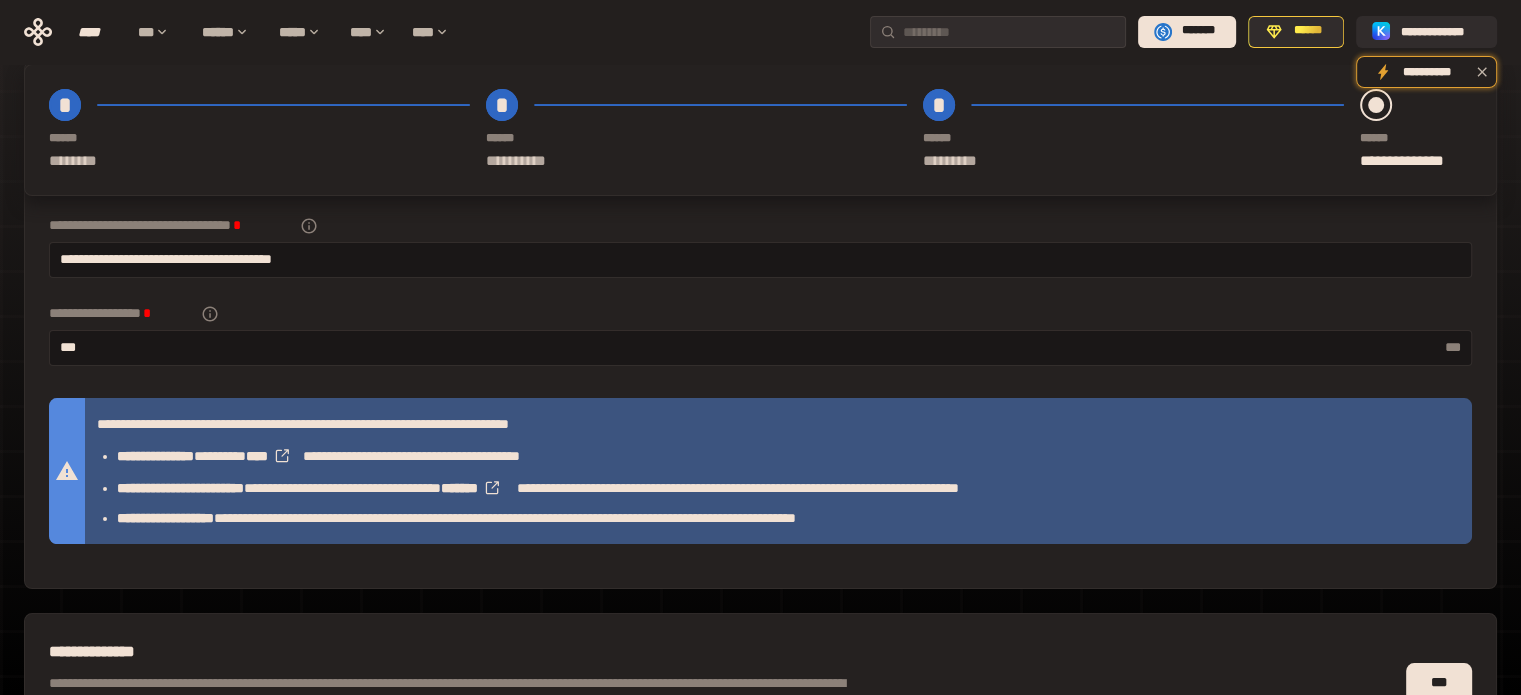 click on "***" at bounding box center [752, 347] 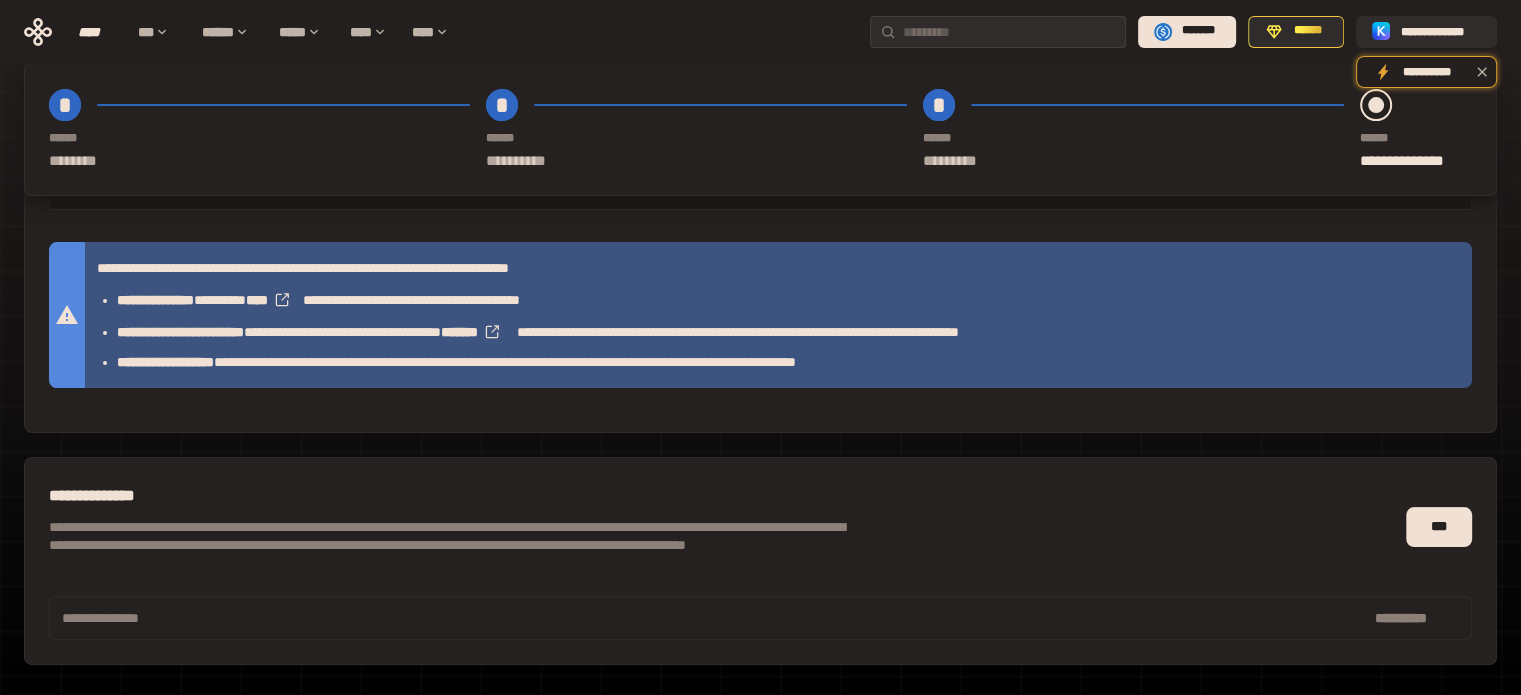 scroll, scrollTop: 440, scrollLeft: 0, axis: vertical 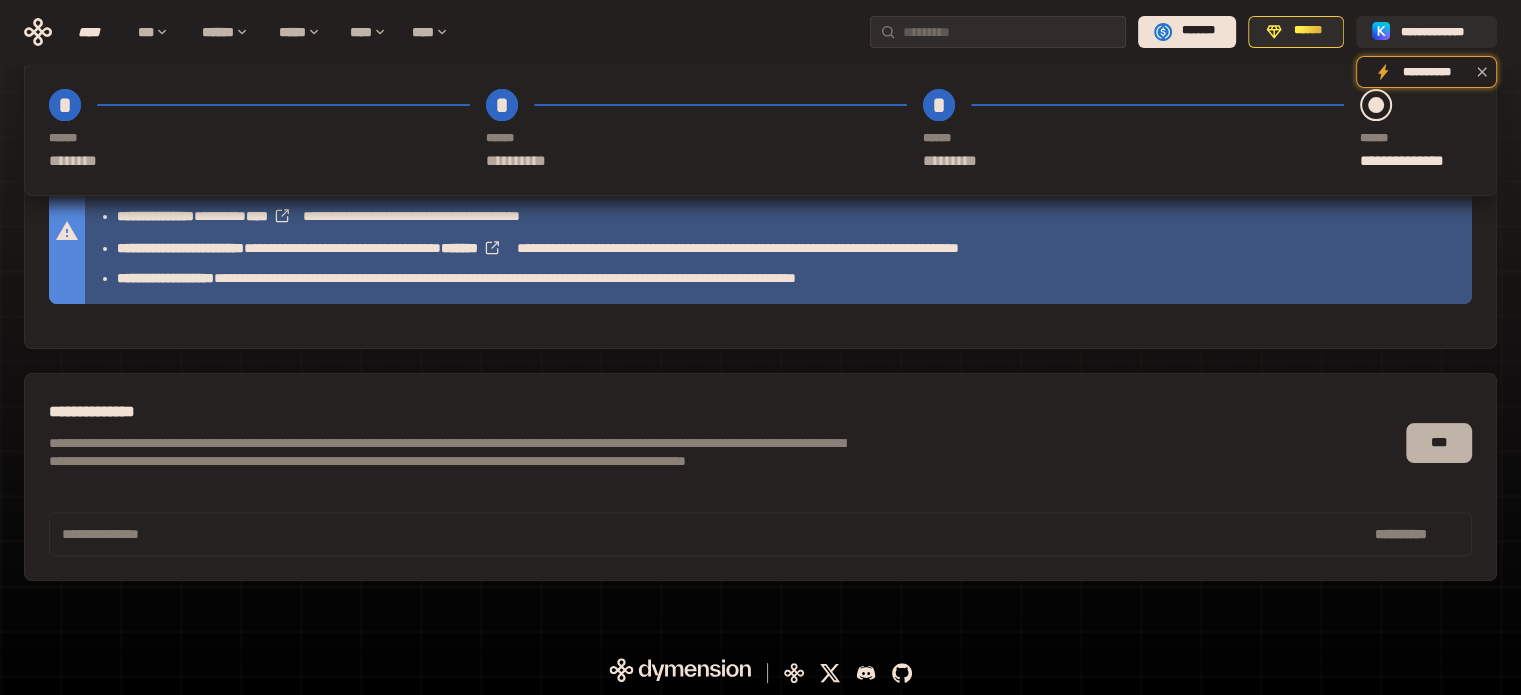 click on "***" at bounding box center (1439, 443) 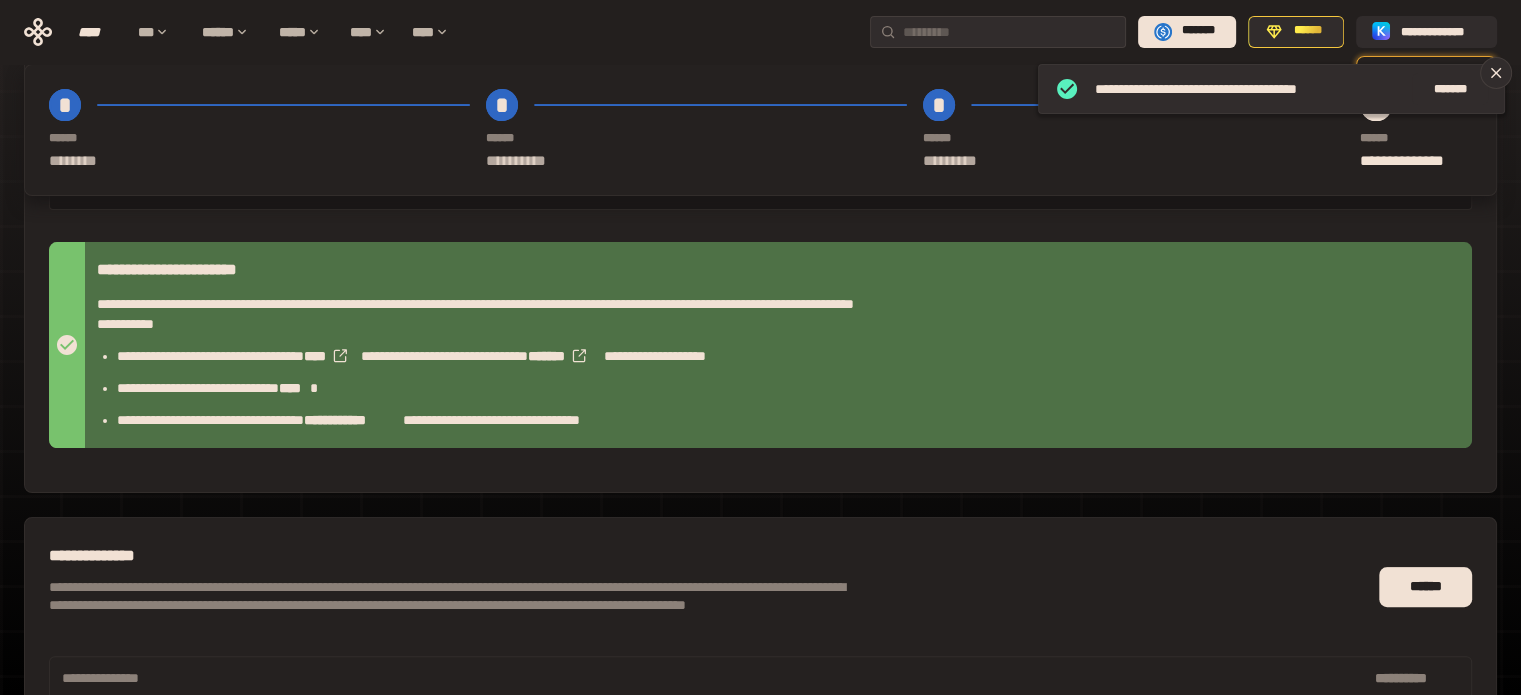 scroll, scrollTop: 500, scrollLeft: 0, axis: vertical 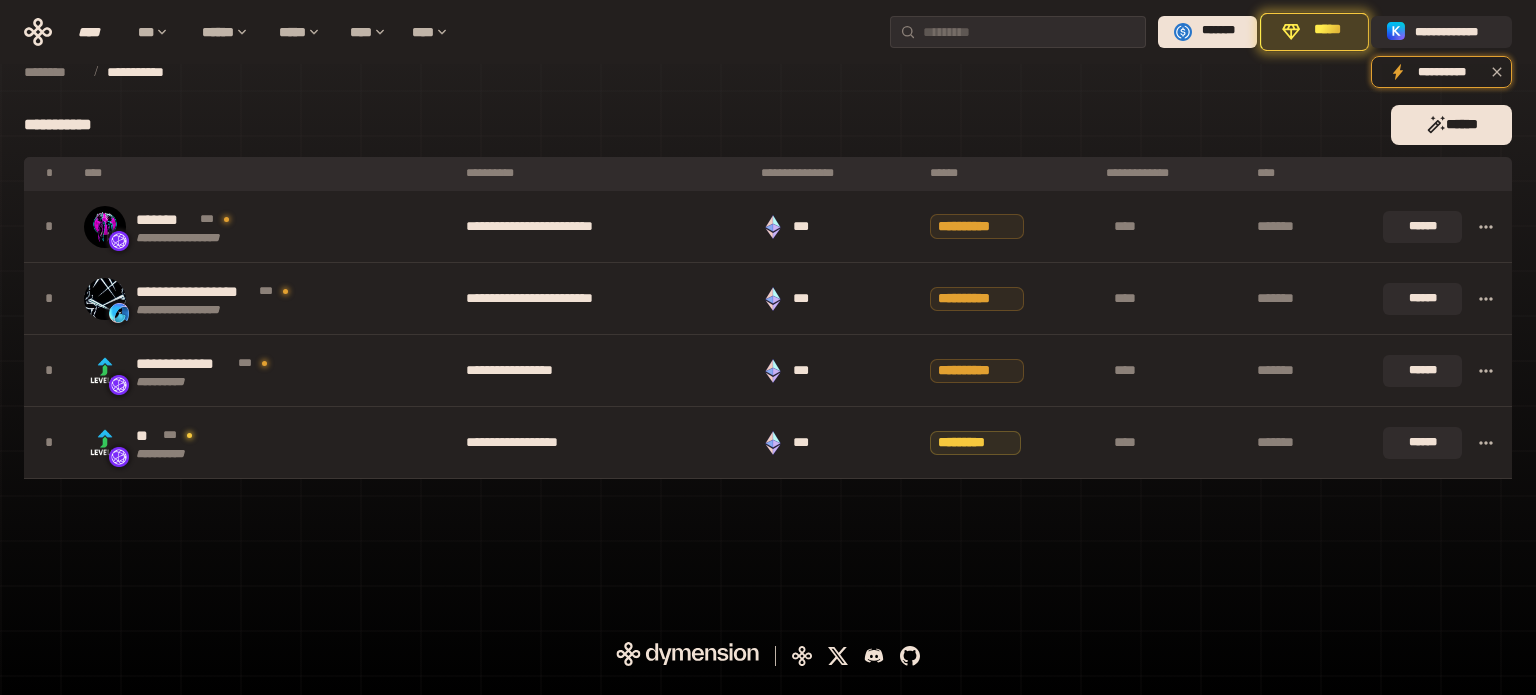 drag, startPoint x: 1279, startPoint y: 34, endPoint x: 900, endPoint y: 119, distance: 388.41473 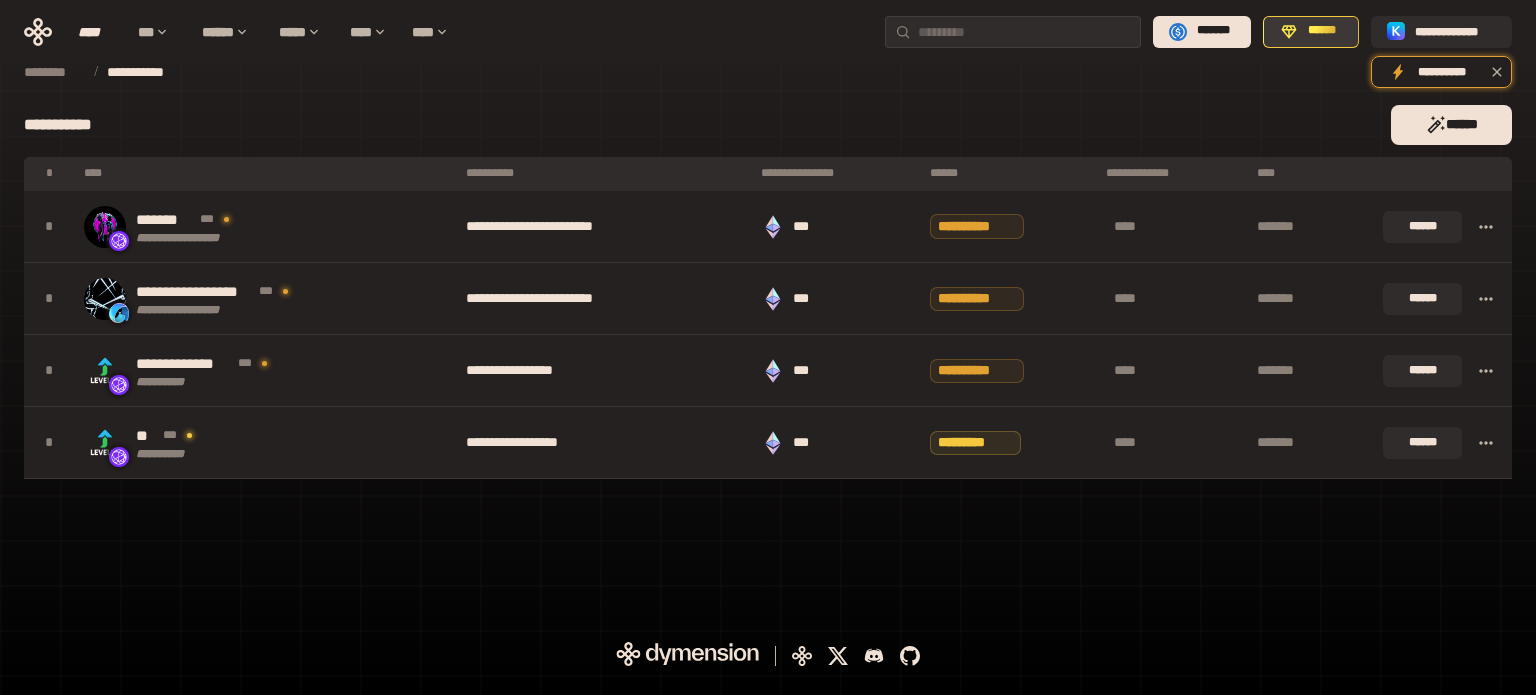 click on "******" at bounding box center (1322, 31) 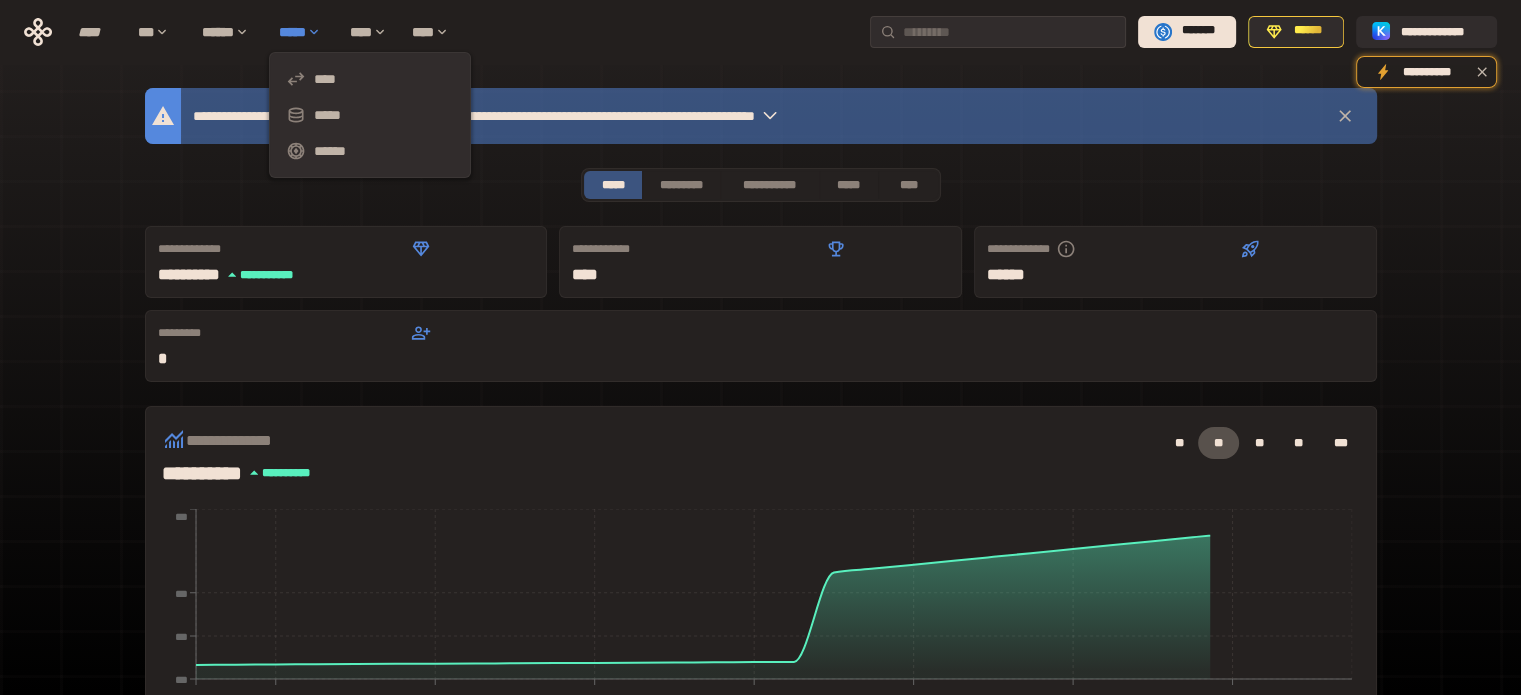click on "*****" at bounding box center (304, 32) 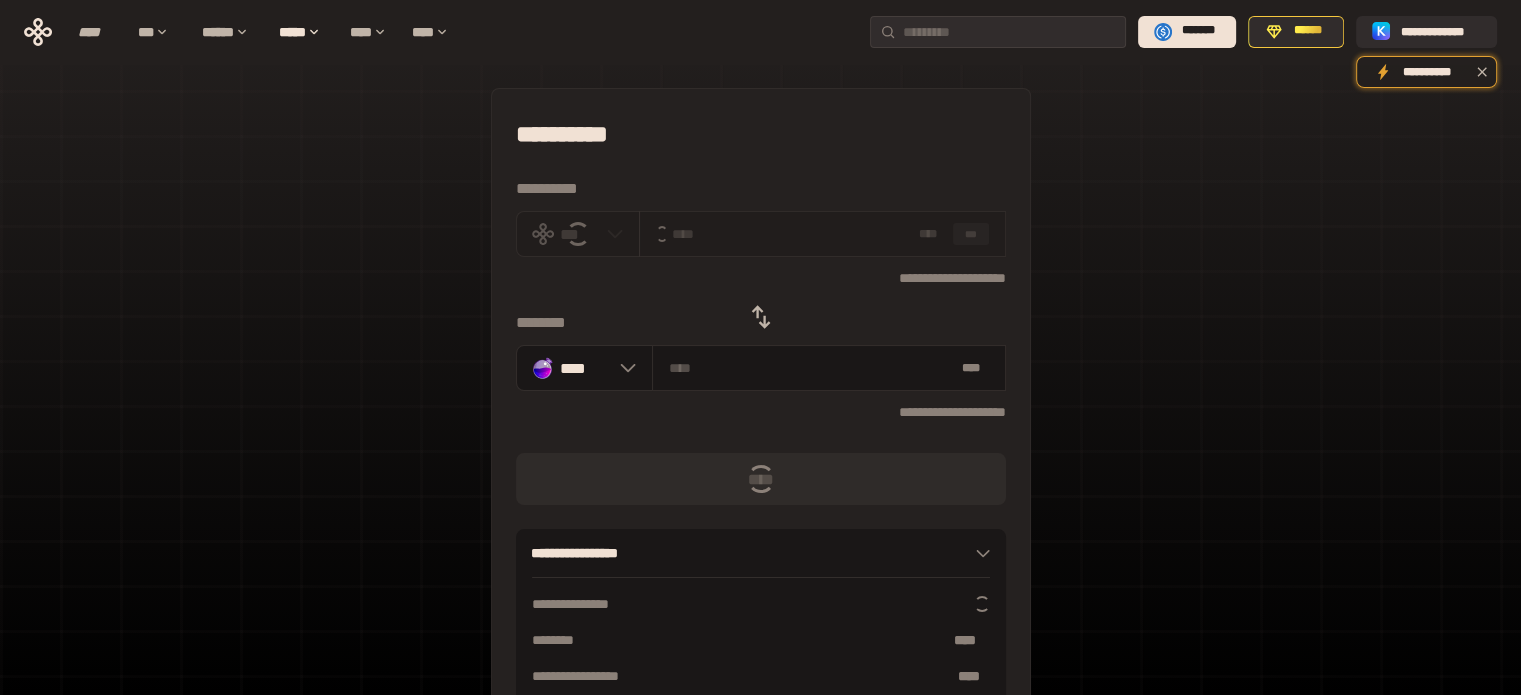 click 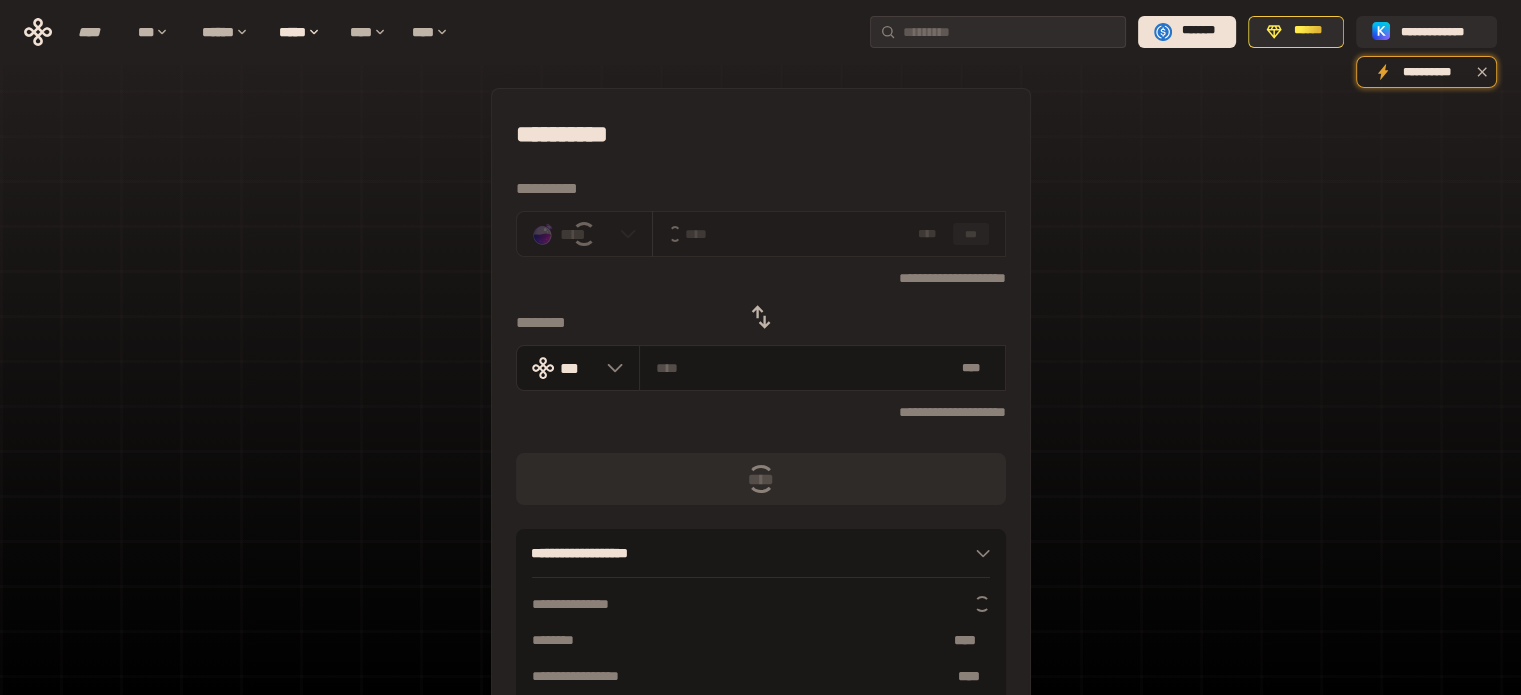 click on "****" at bounding box center (584, 234) 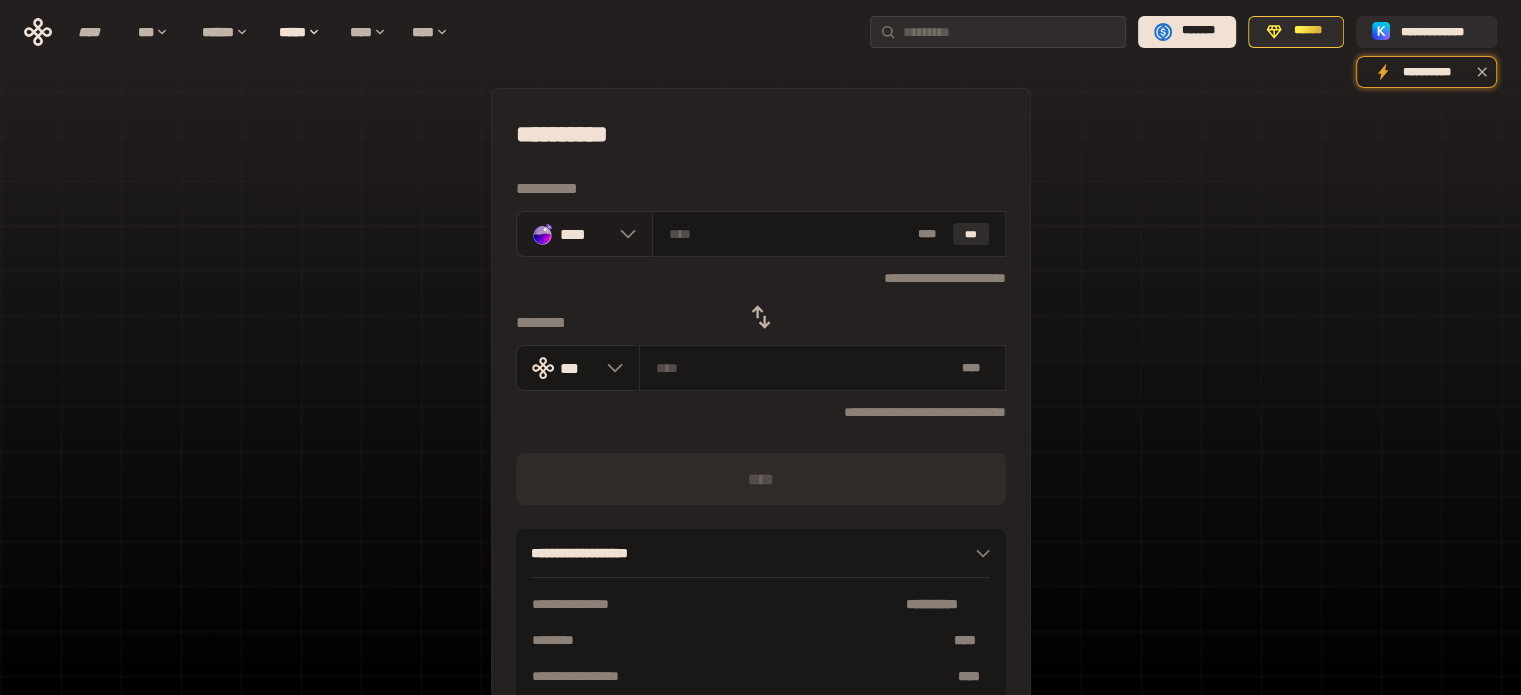 click at bounding box center (623, 234) 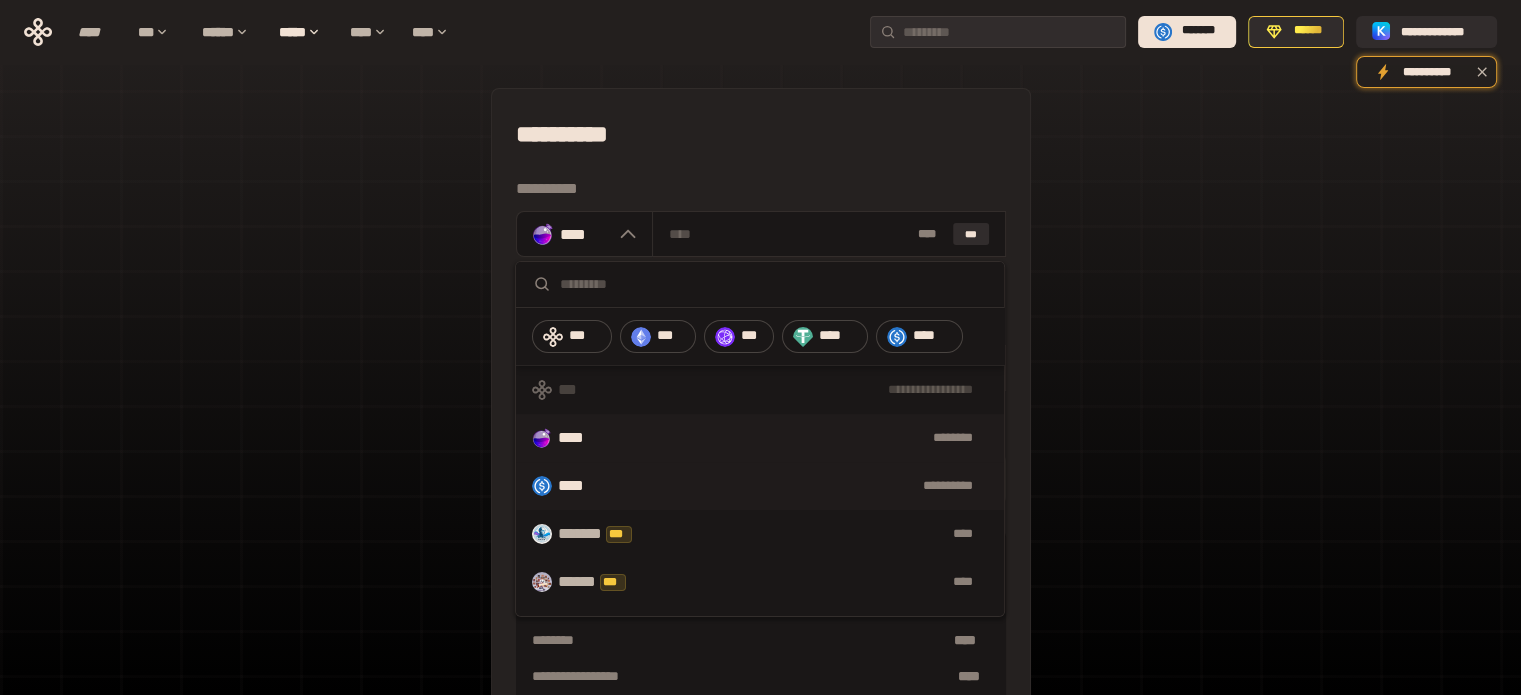 click on "**********" at bounding box center (760, 486) 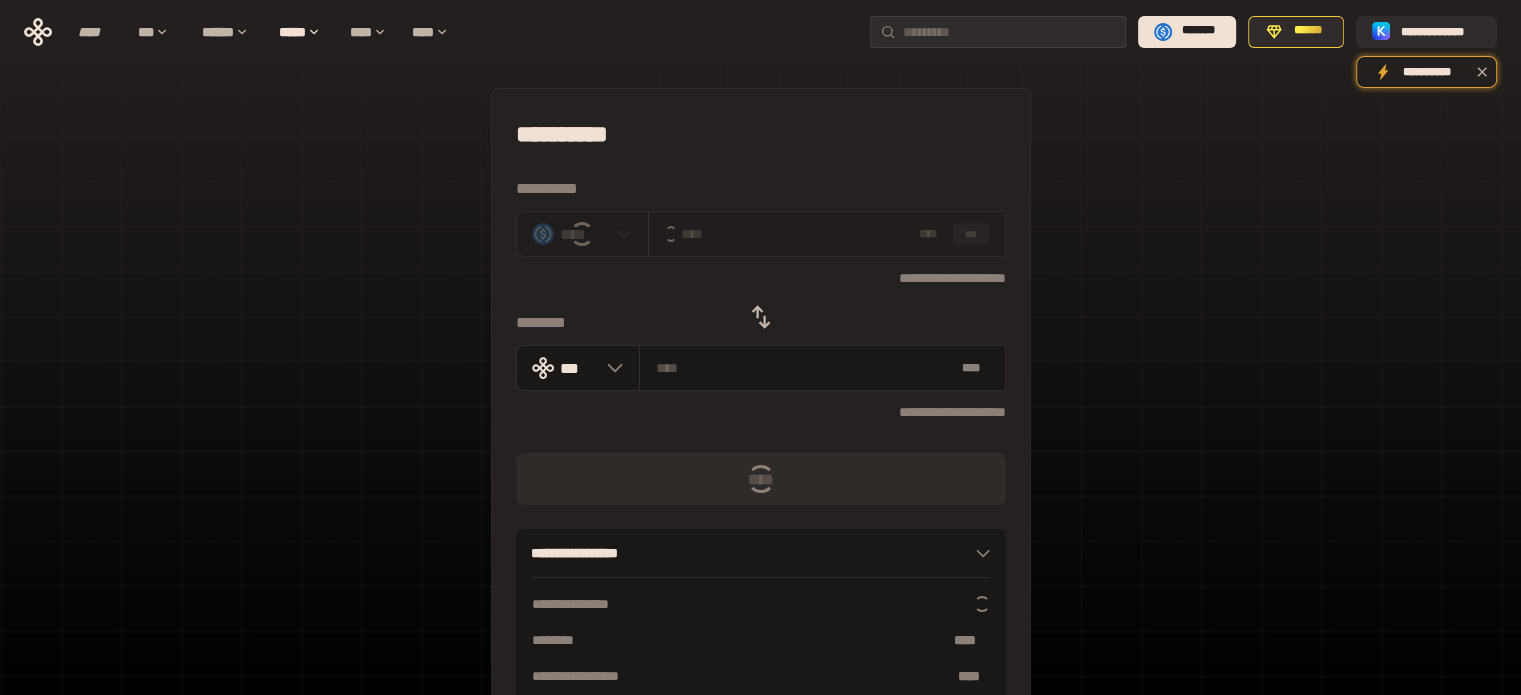 click on "* ** ***" at bounding box center (827, 234) 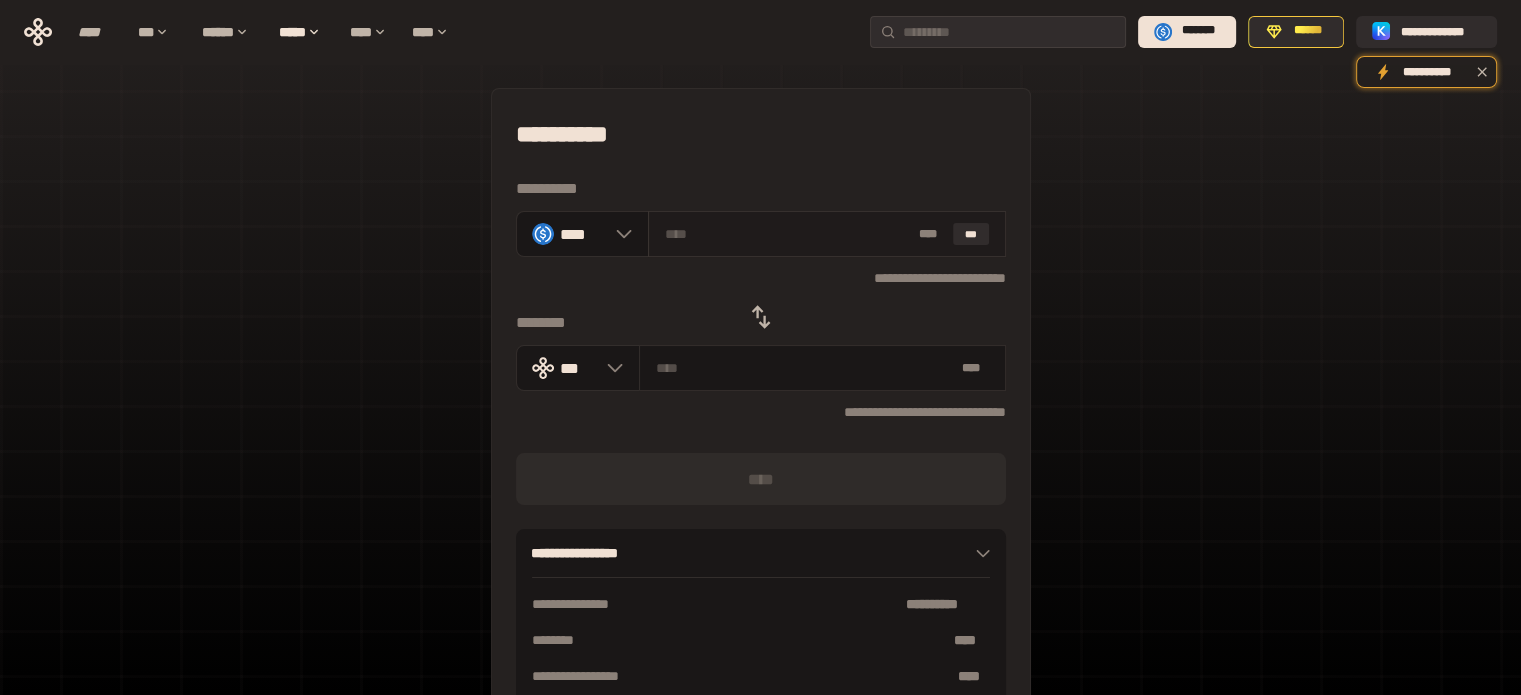 click on "* ** ***" at bounding box center (827, 234) 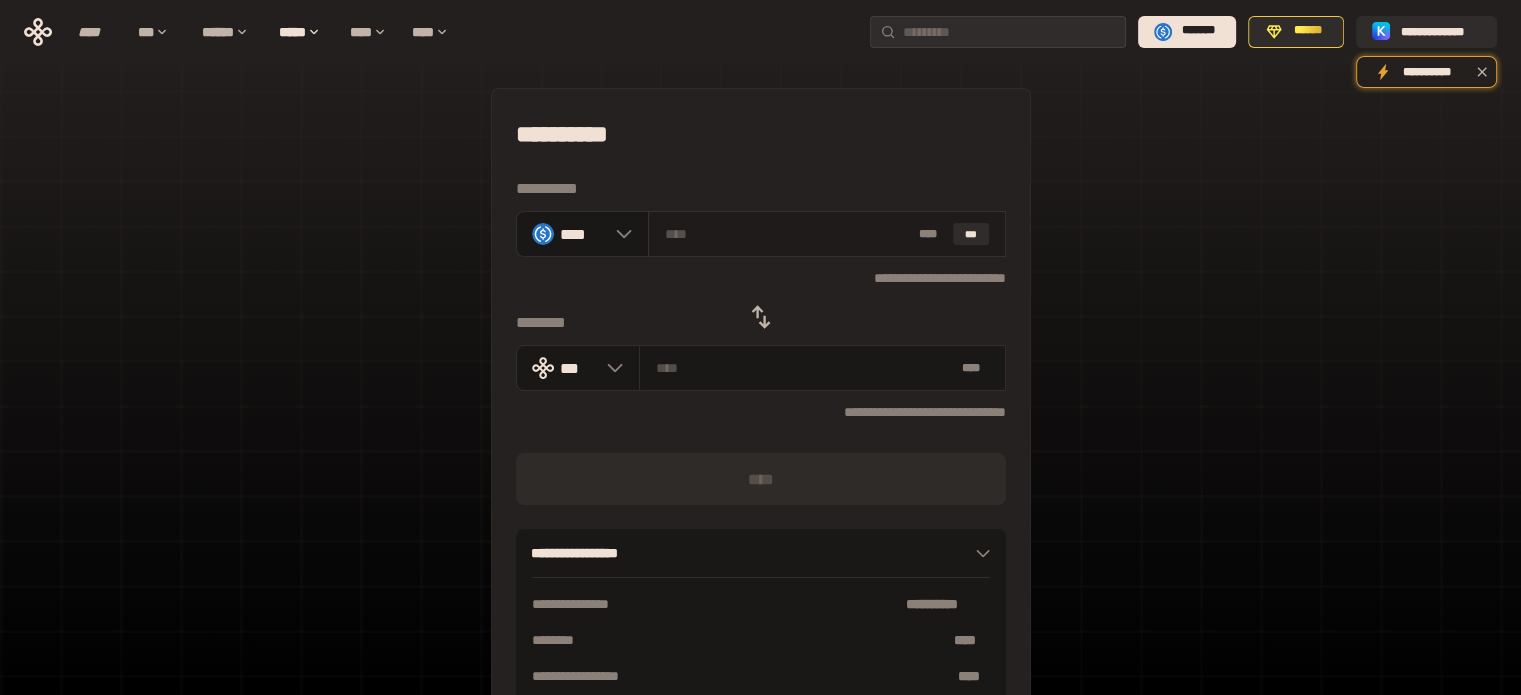 type on "*" 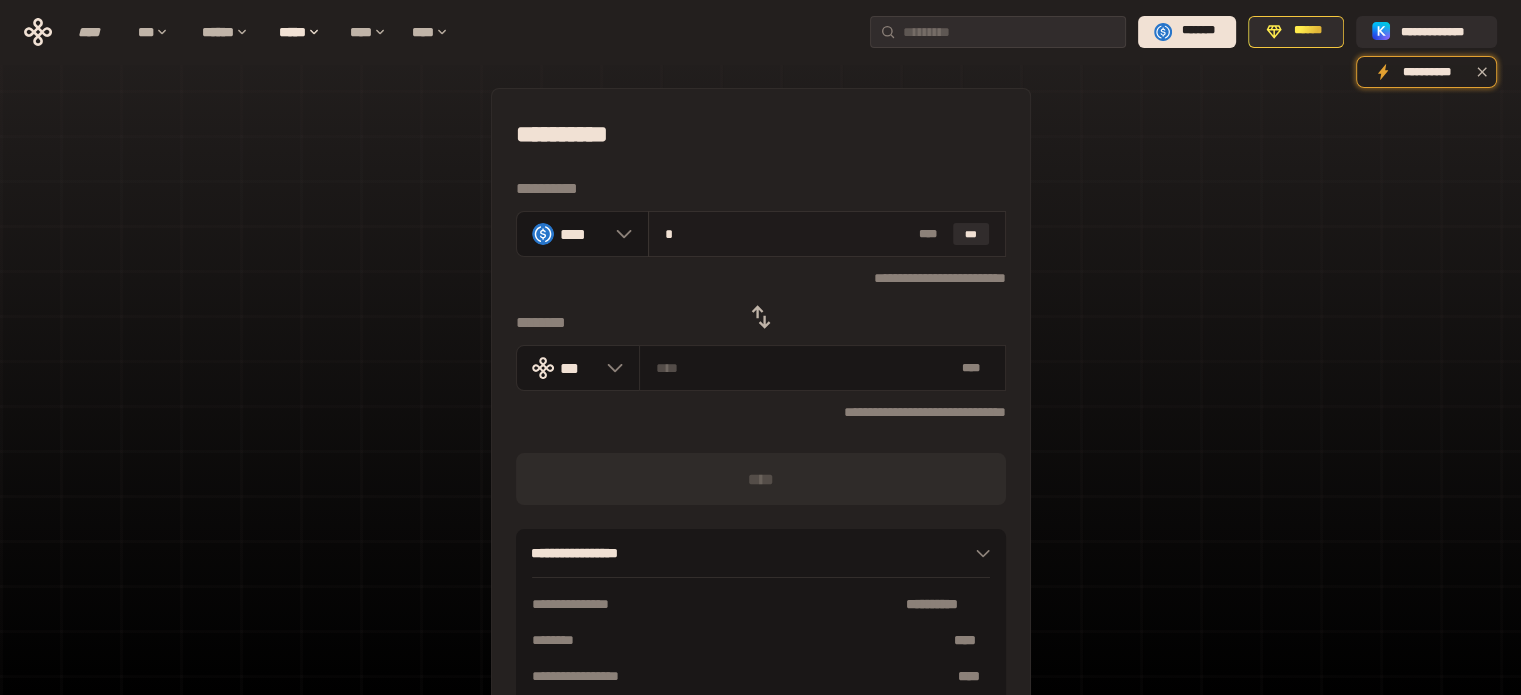type on "**********" 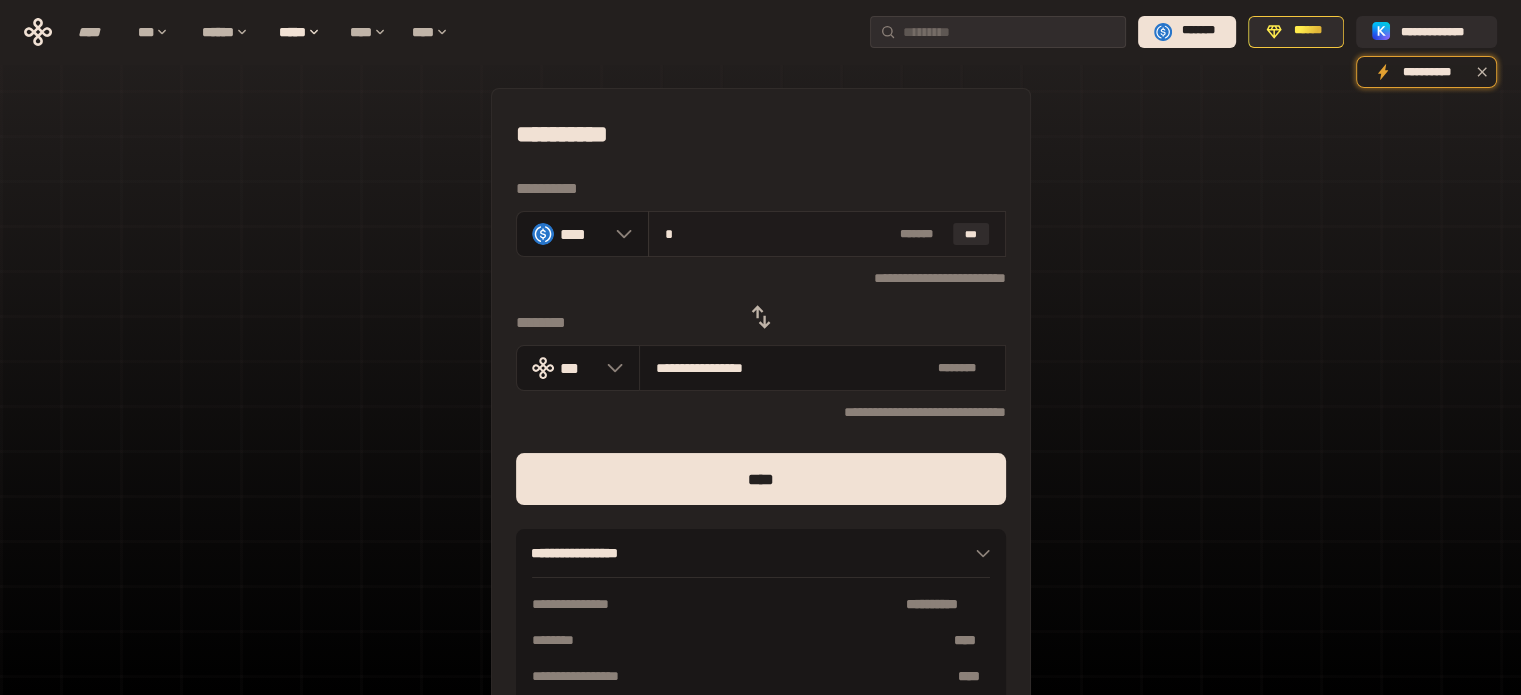 type on "**" 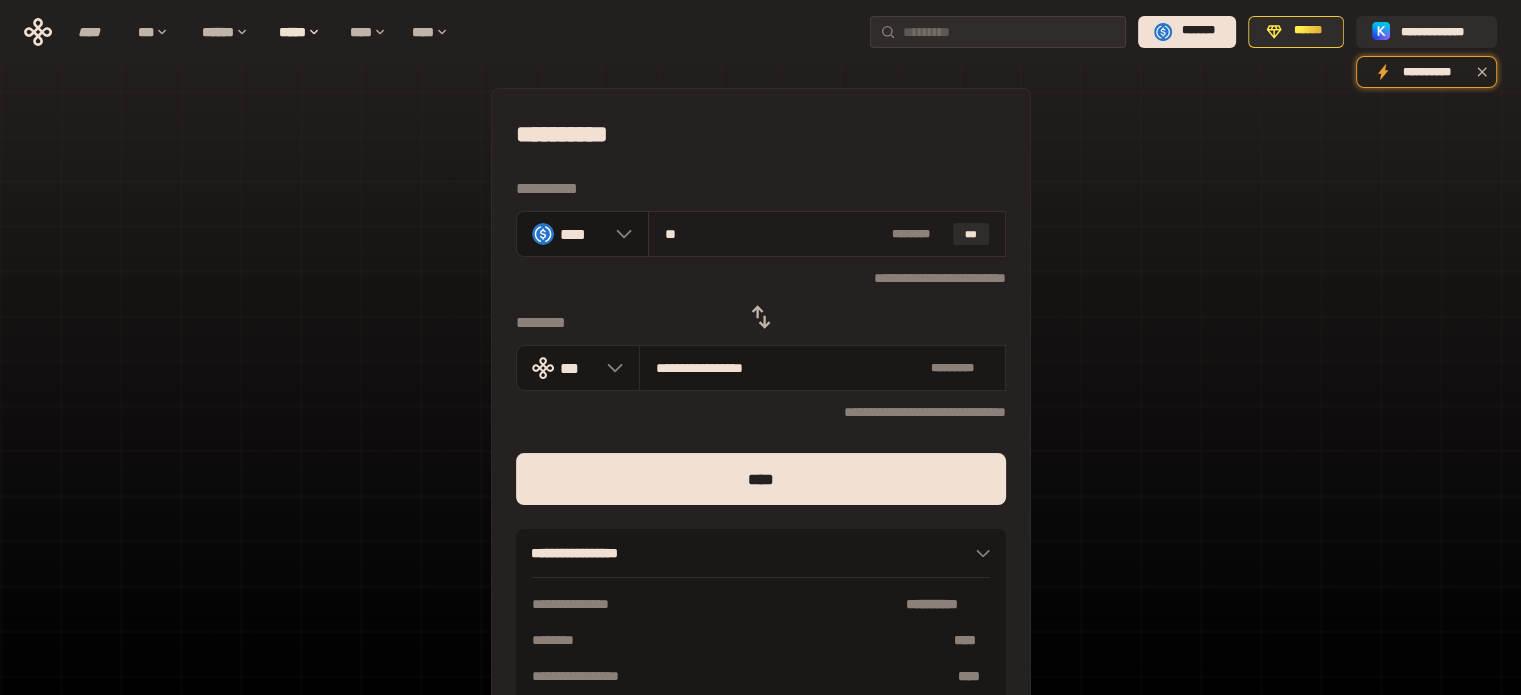 type on "**********" 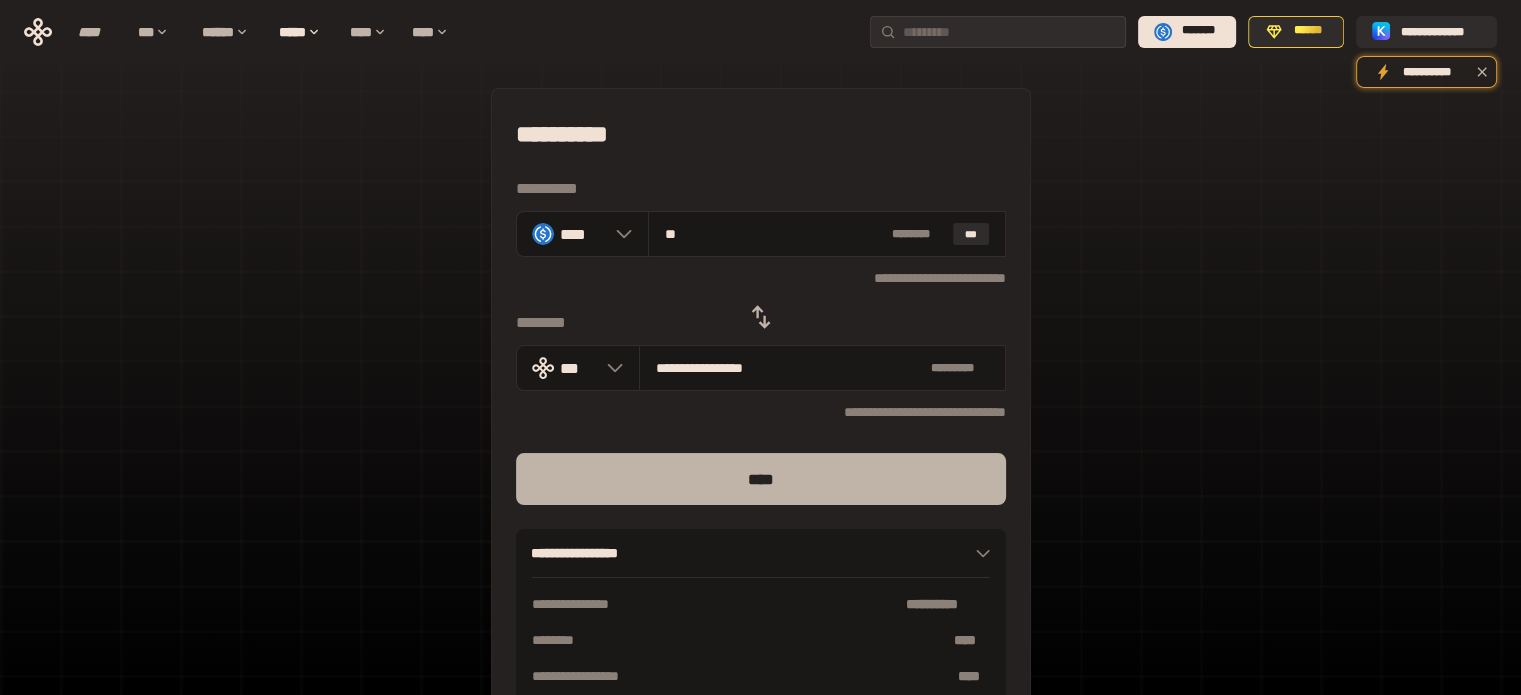 type on "**" 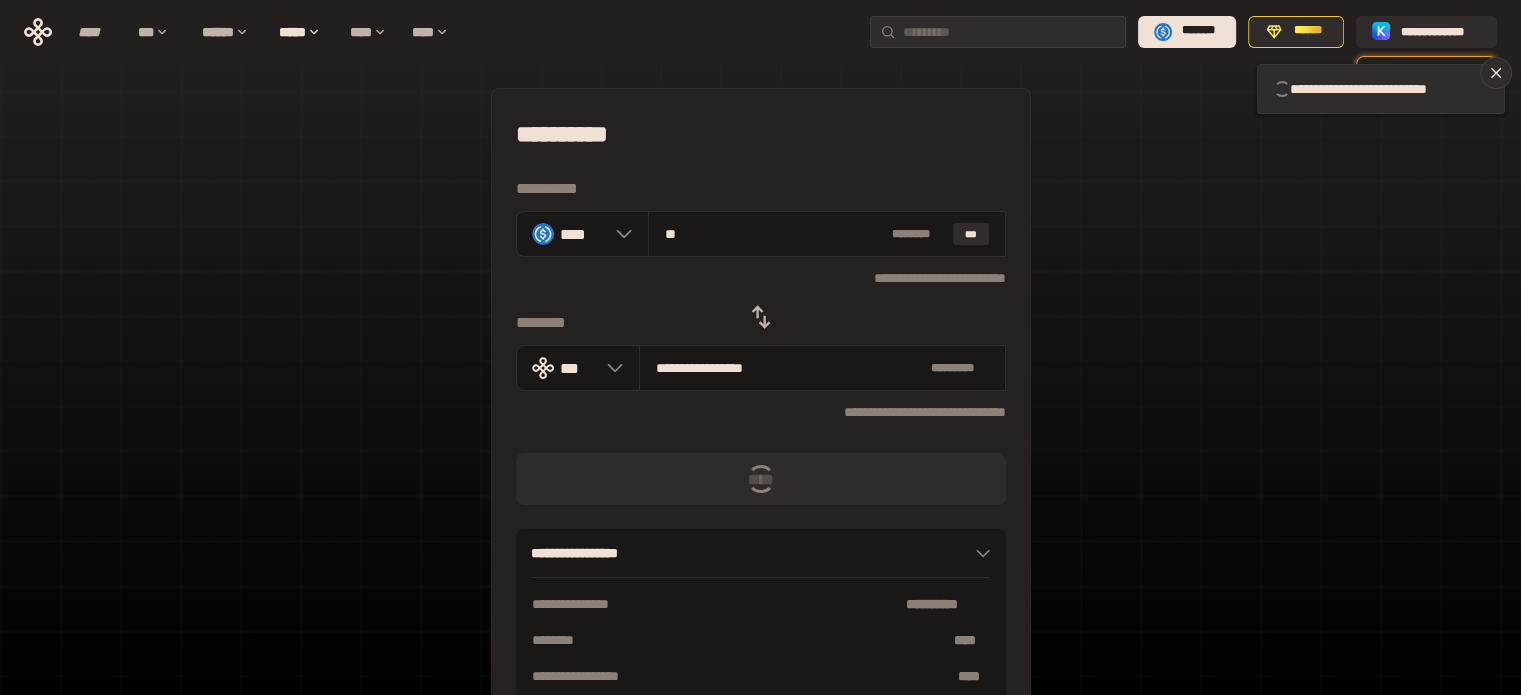 type 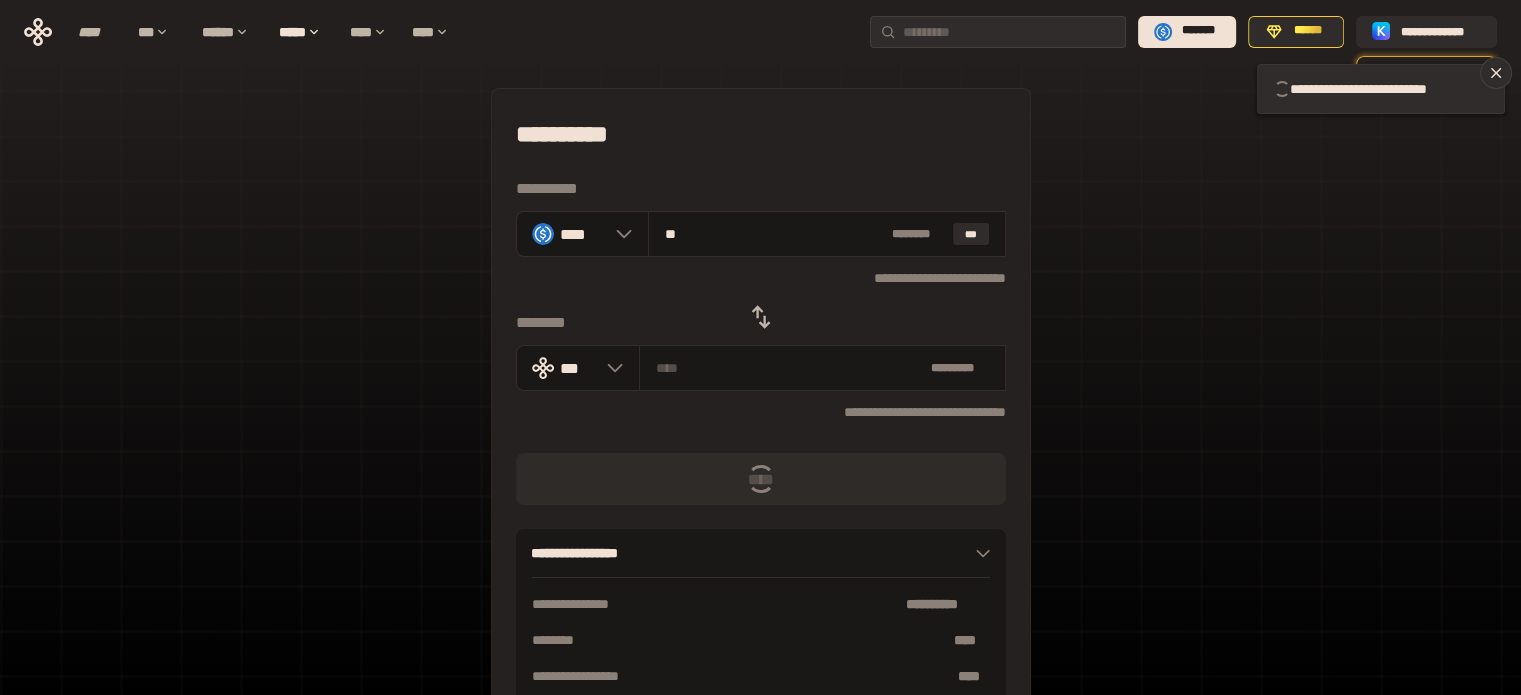 type 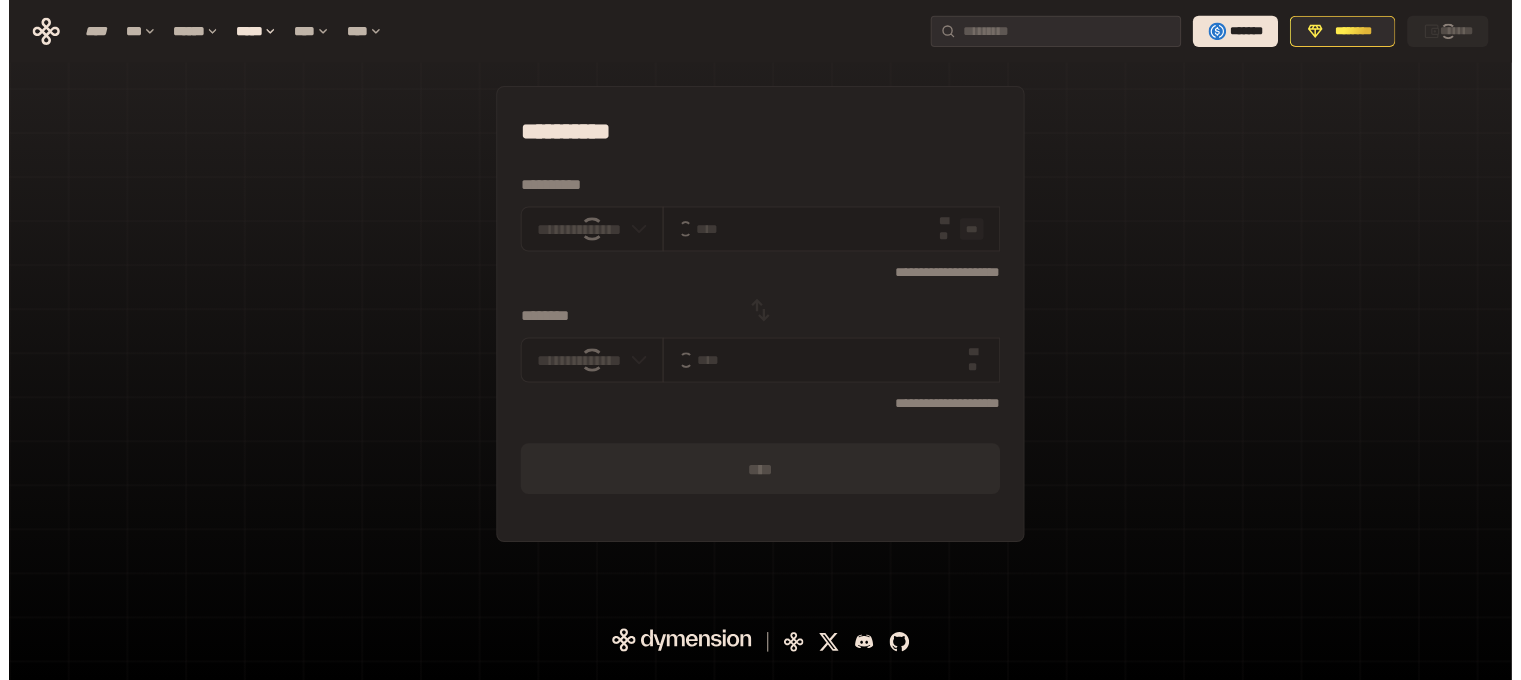 scroll, scrollTop: 0, scrollLeft: 0, axis: both 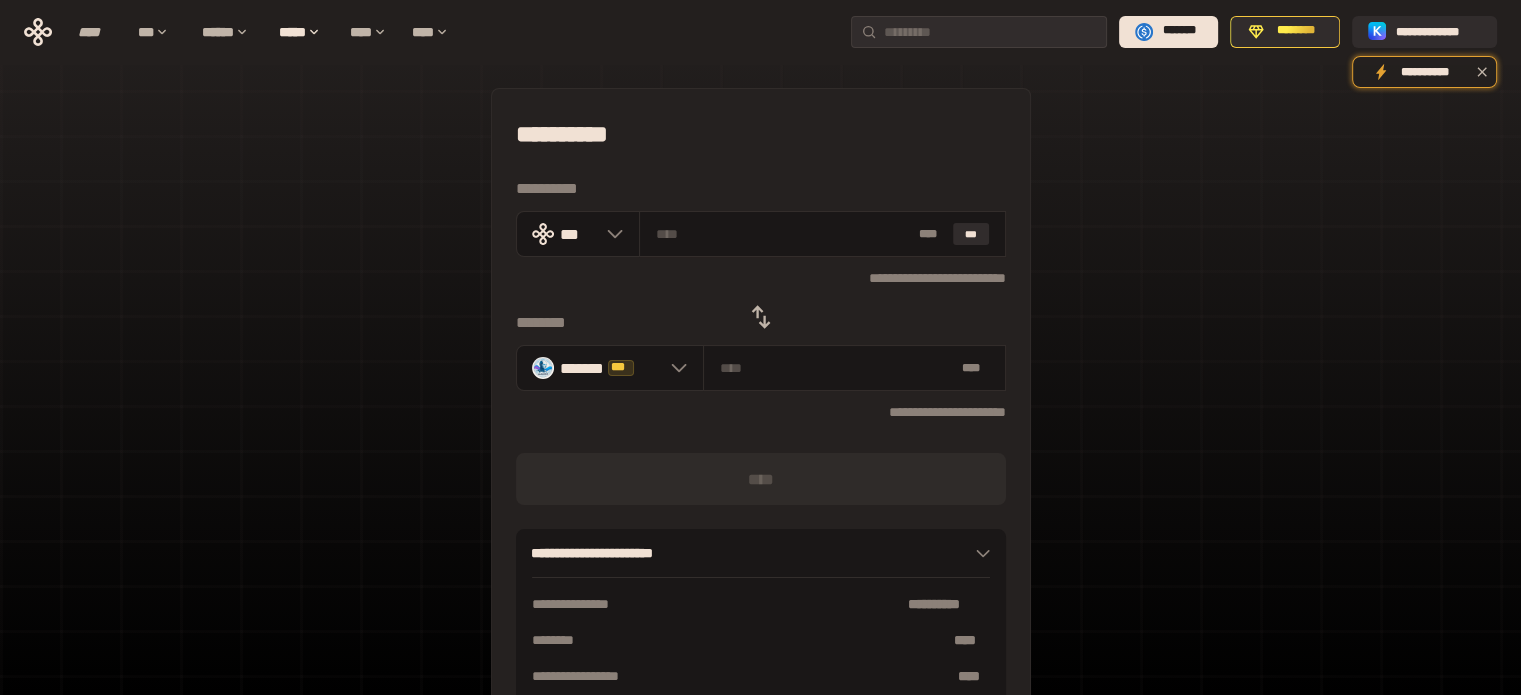 click on "**********" at bounding box center (760, 444) 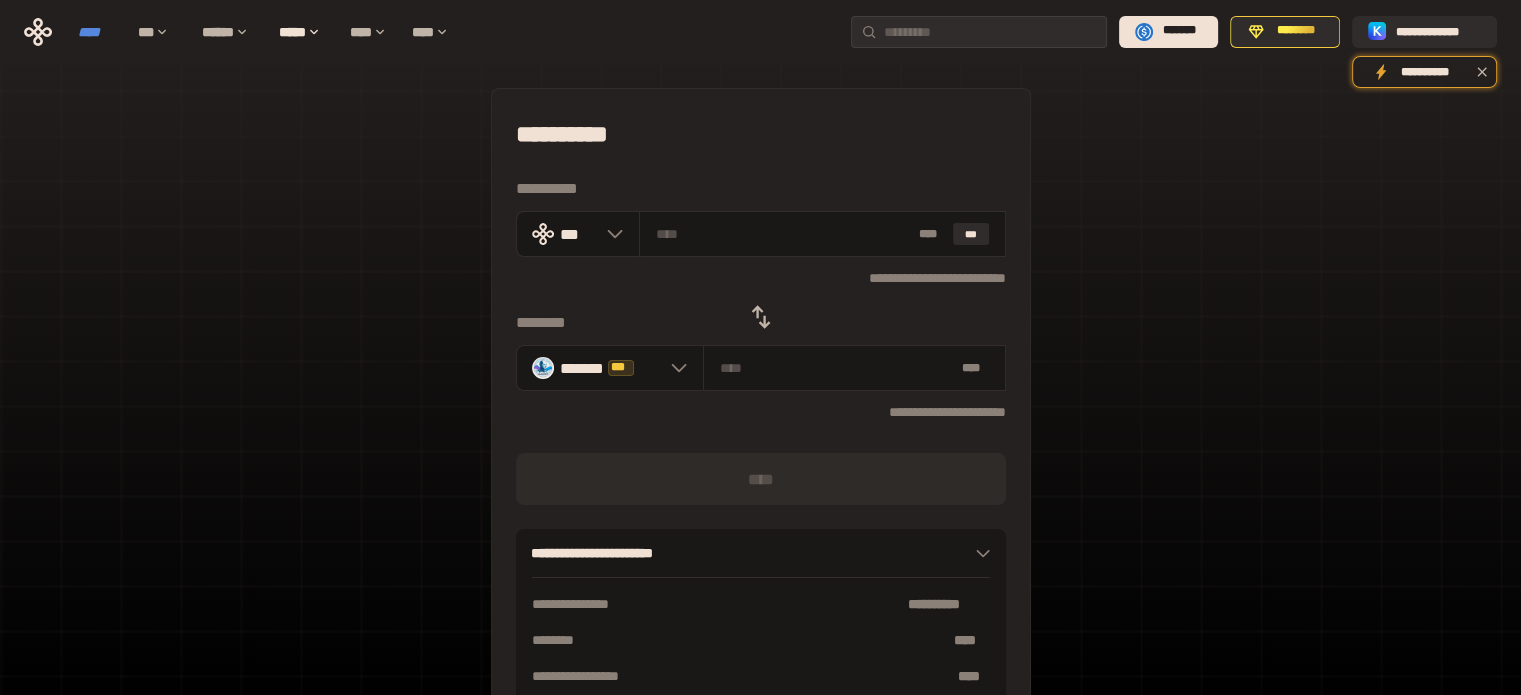 click on "****" at bounding box center [98, 32] 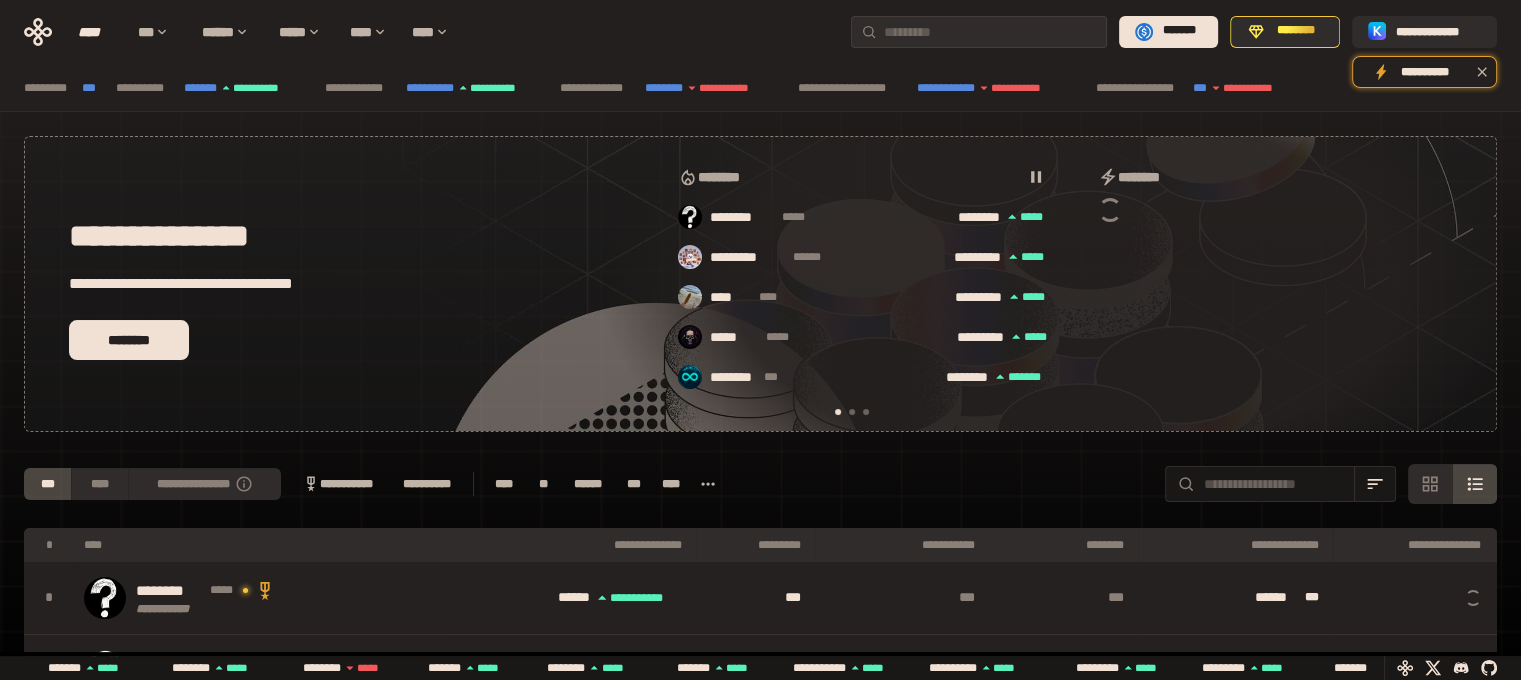 scroll, scrollTop: 0, scrollLeft: 16, axis: horizontal 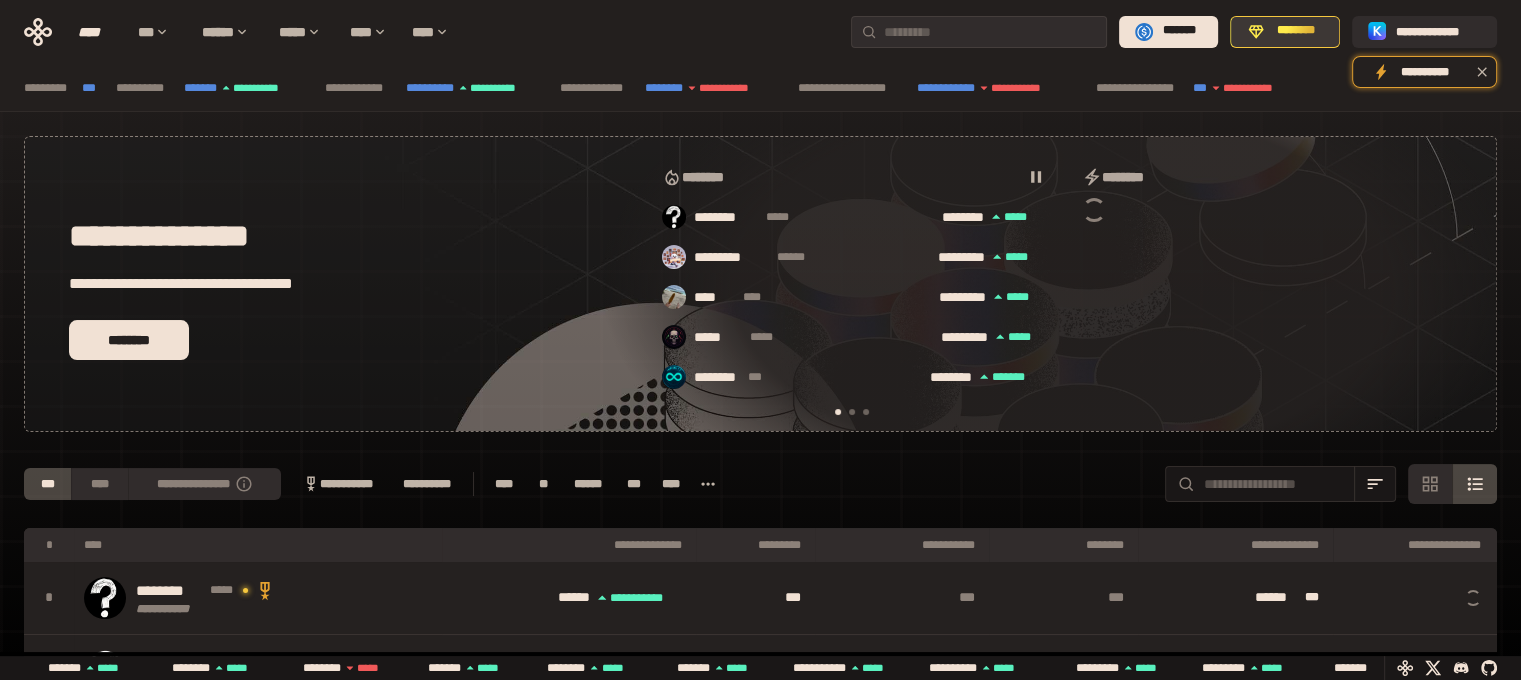 click on "********" at bounding box center [1296, 31] 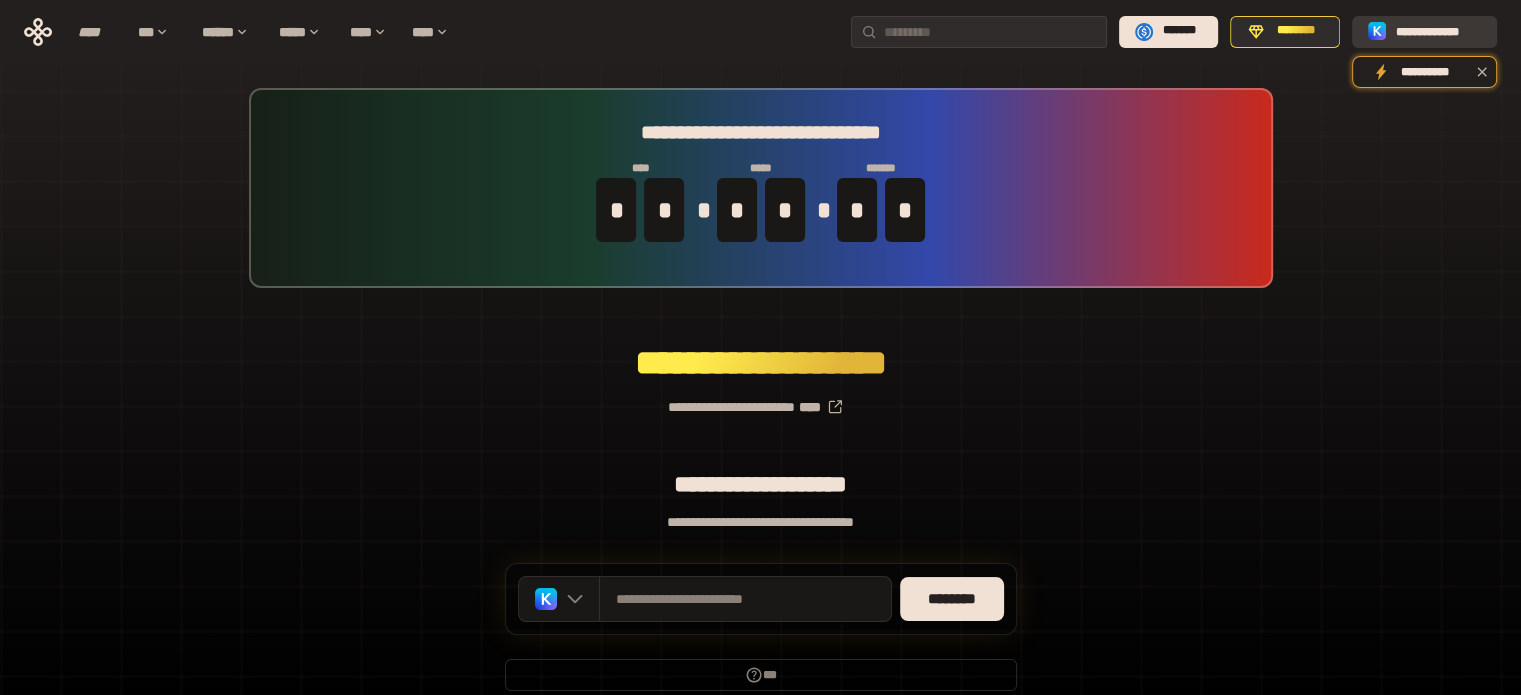 click on "**********" at bounding box center (1438, 31) 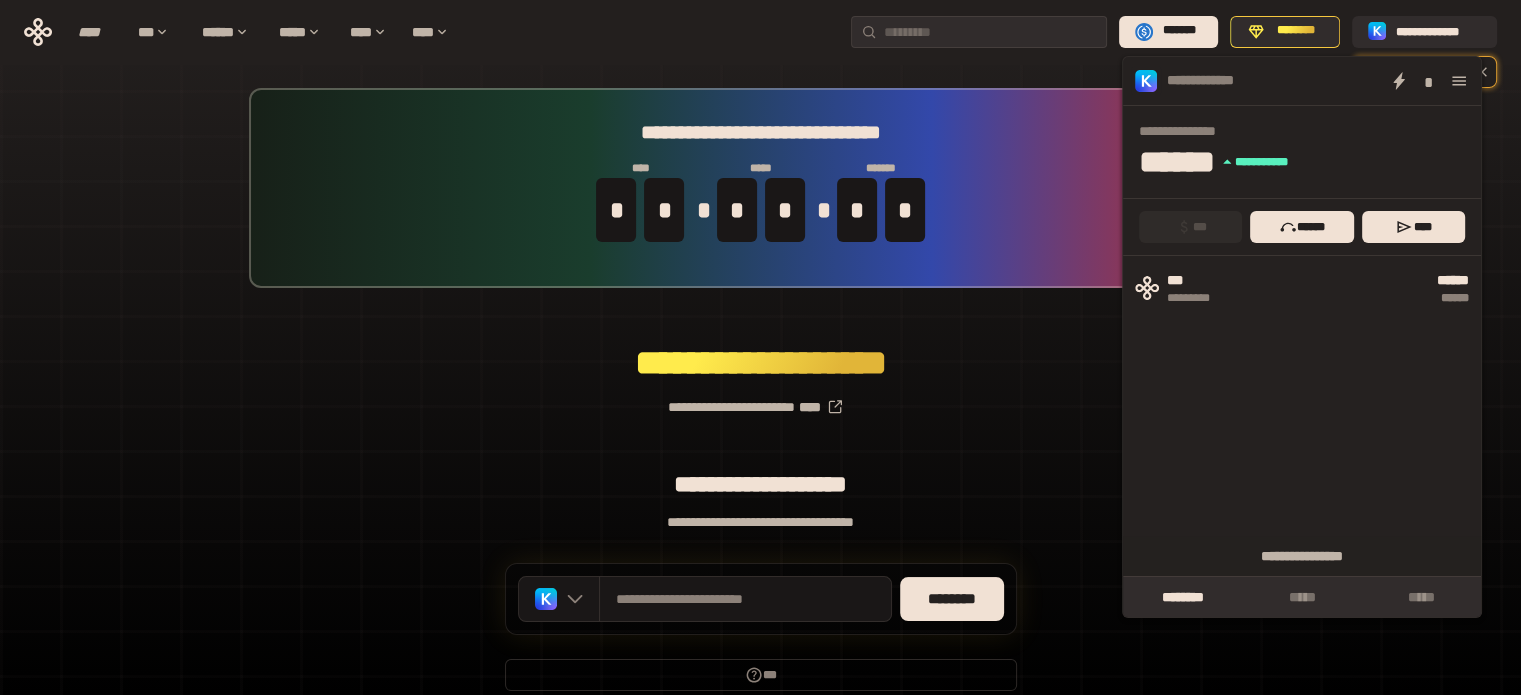 click on "**********" at bounding box center (760, 399) 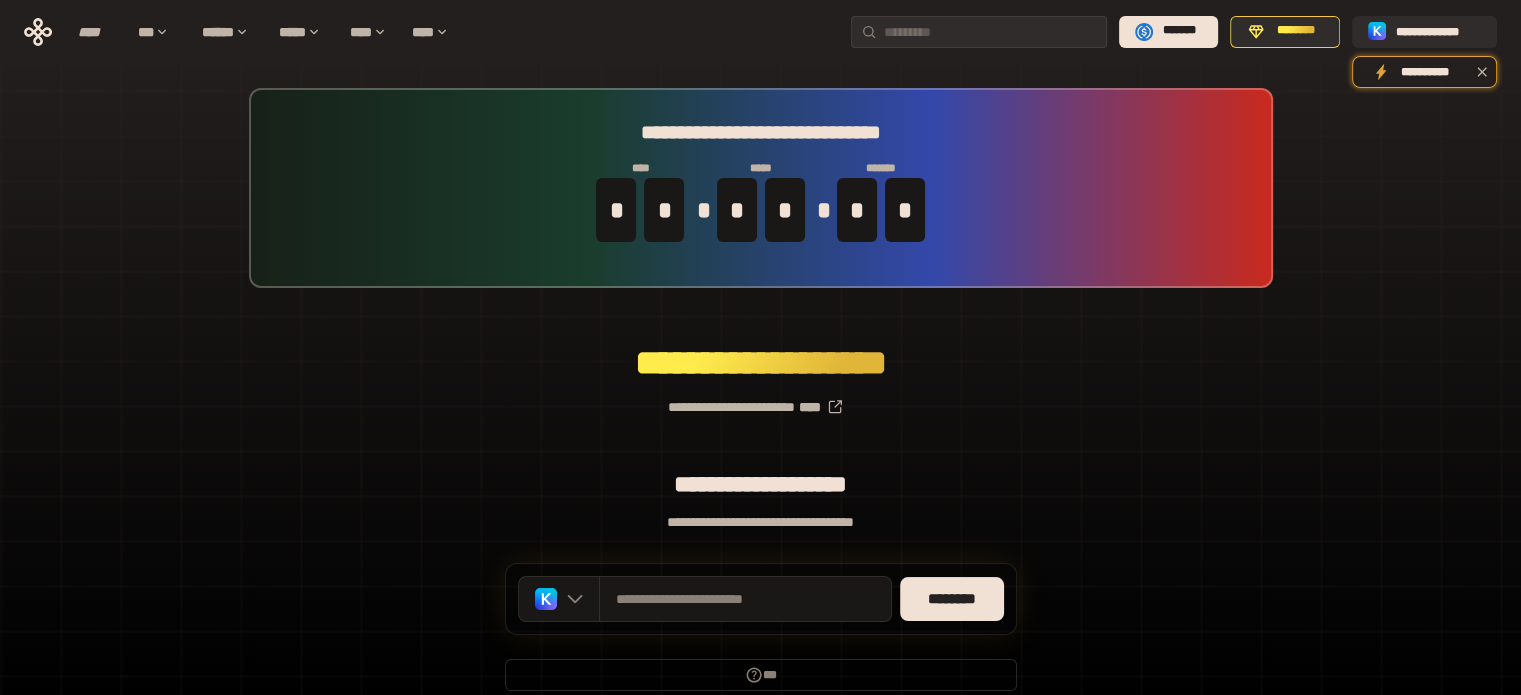 click on "**********" at bounding box center [760, 399] 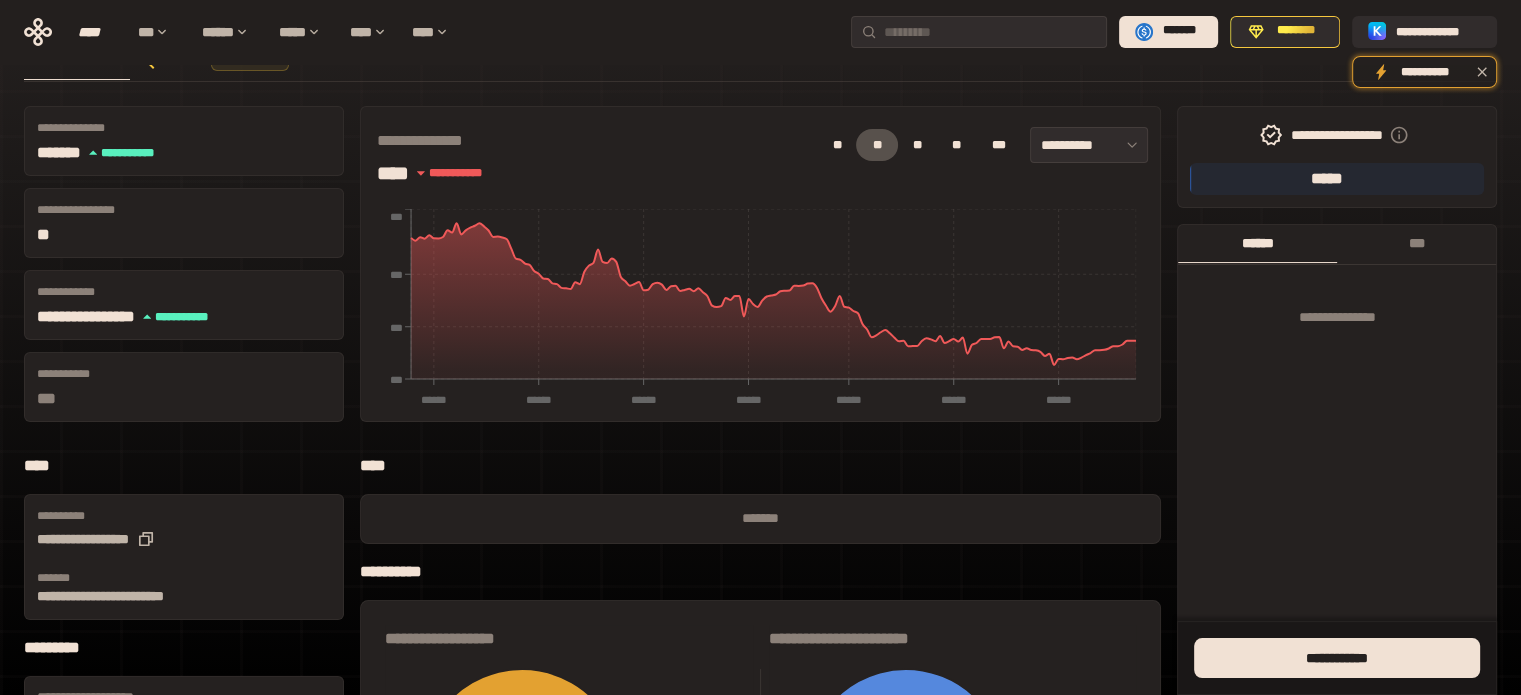 scroll, scrollTop: 0, scrollLeft: 0, axis: both 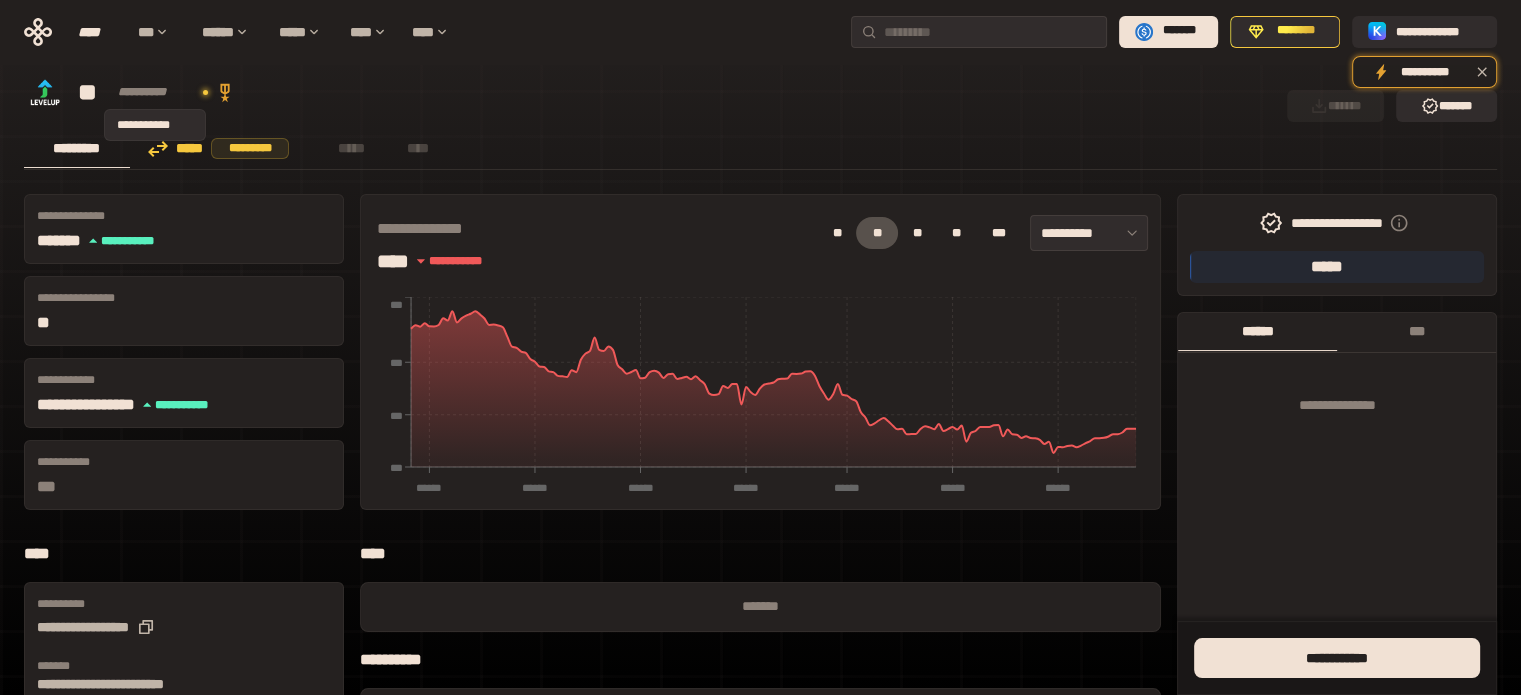 click on "**********" at bounding box center (155, 92) 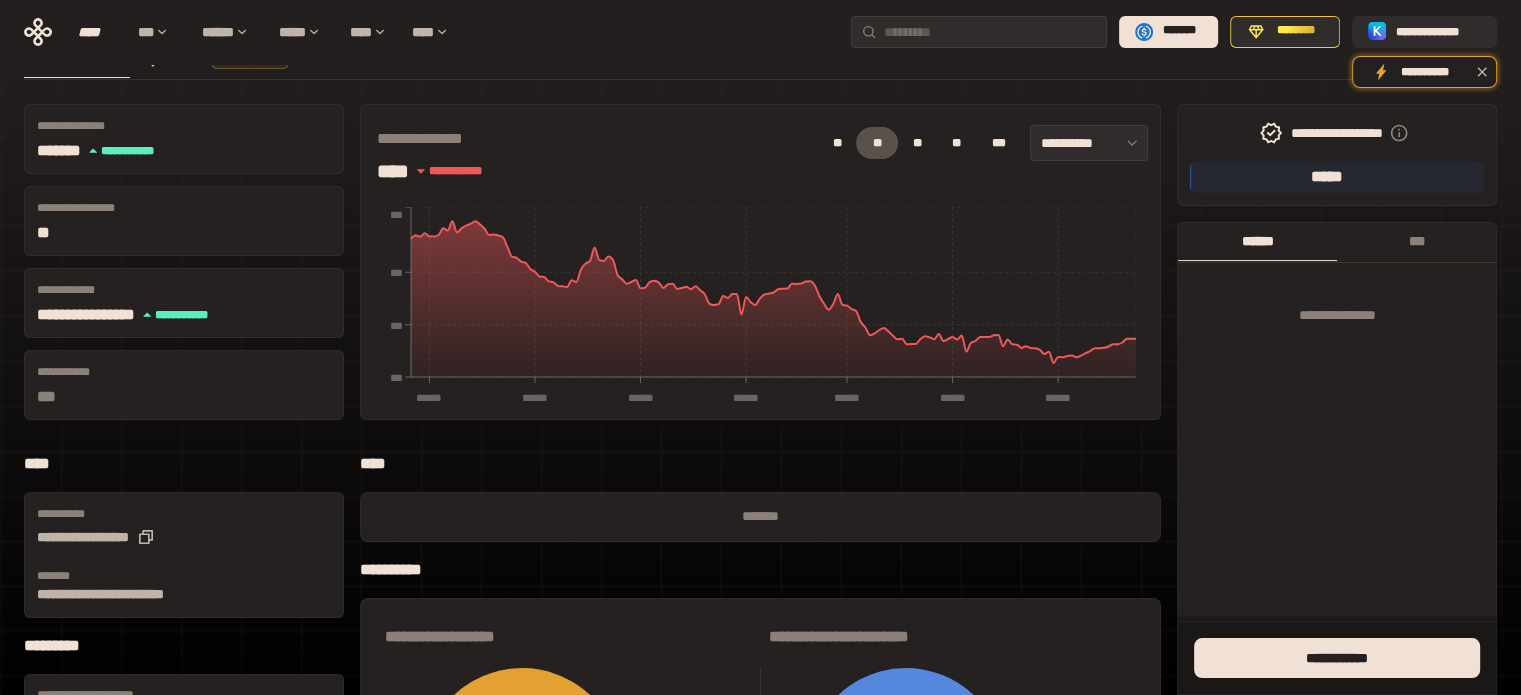 scroll, scrollTop: 0, scrollLeft: 0, axis: both 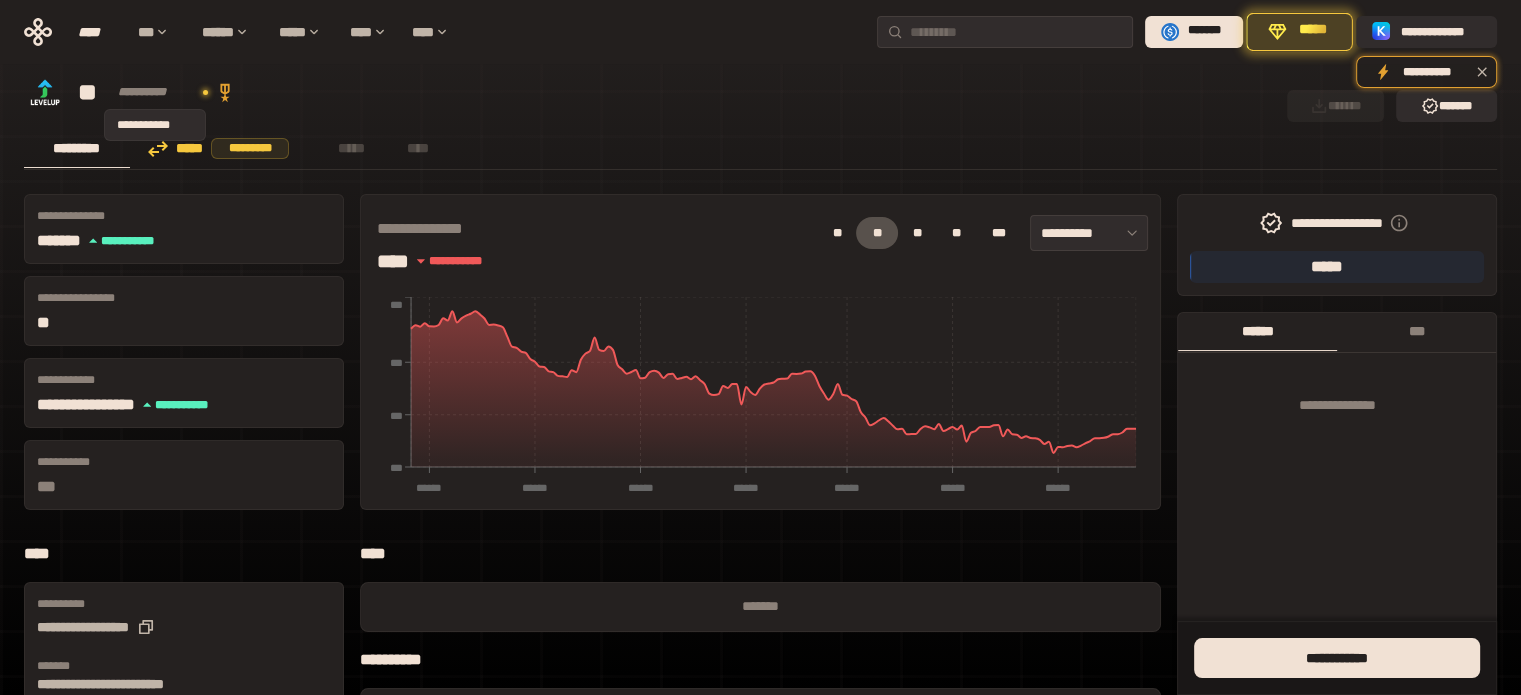 click on "**********" at bounding box center [155, 92] 